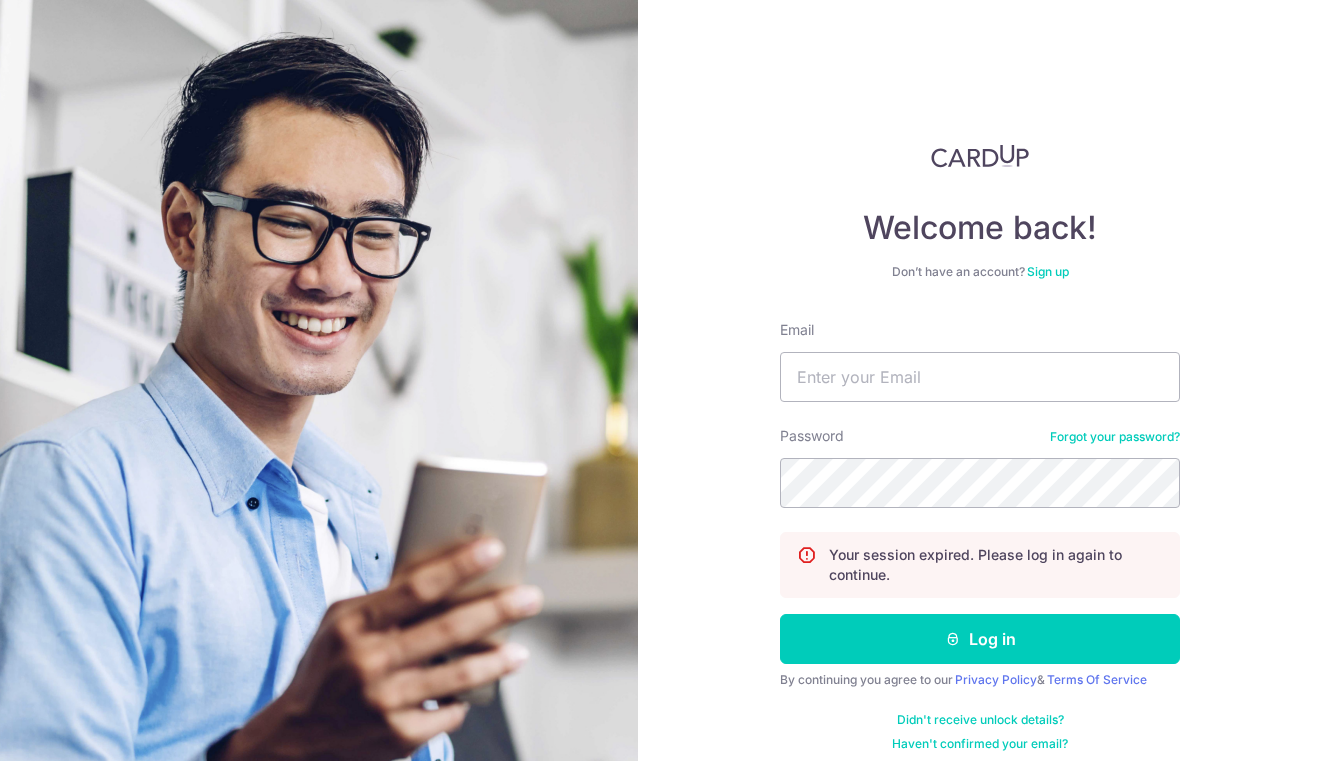 scroll, scrollTop: 0, scrollLeft: 0, axis: both 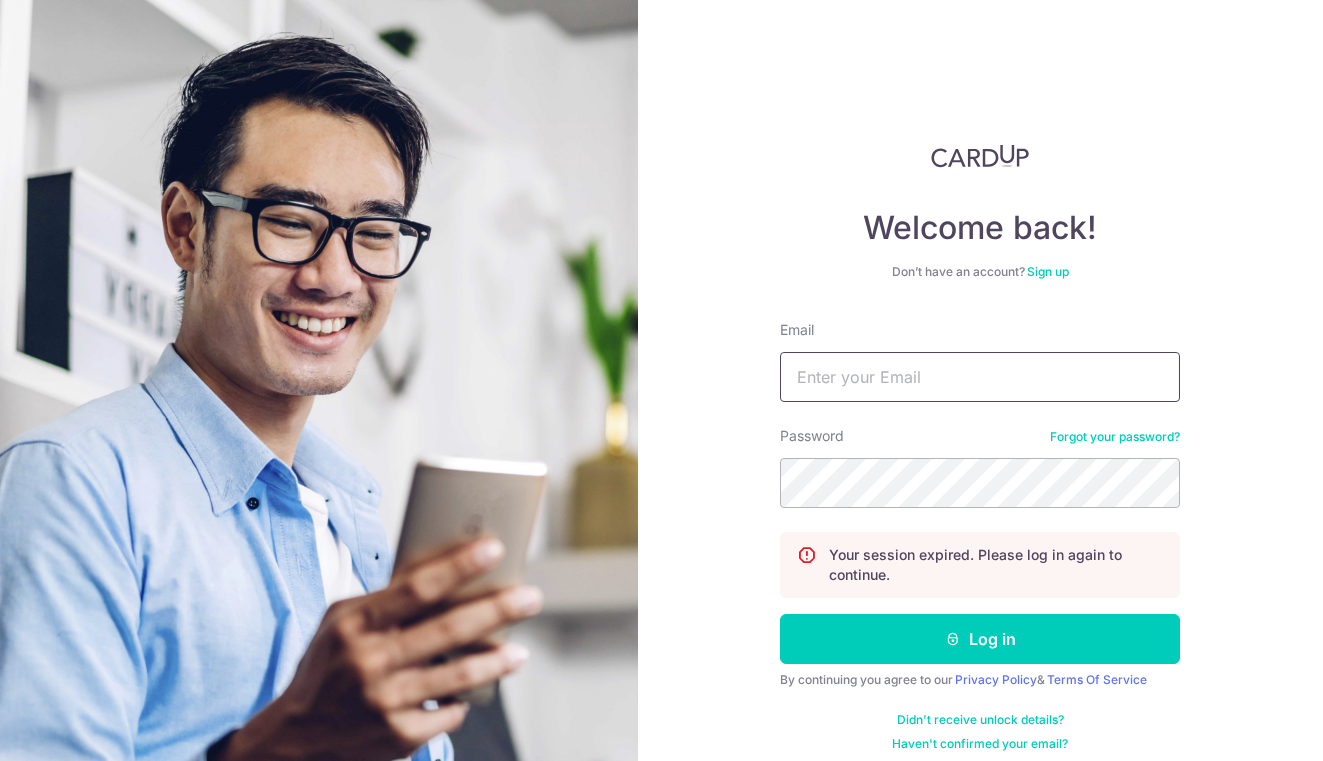 type on "[ANONYMIZED_EMAIL]" 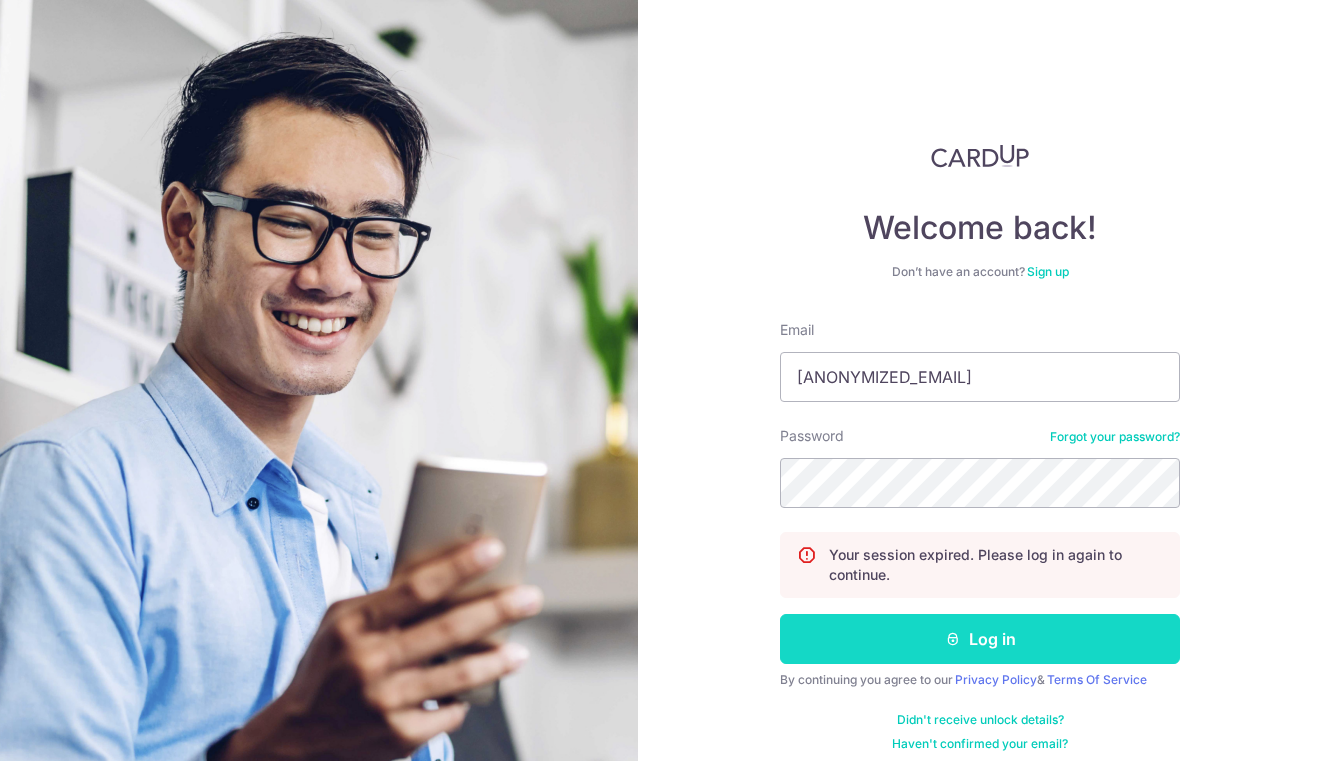 click on "Log in" at bounding box center (980, 639) 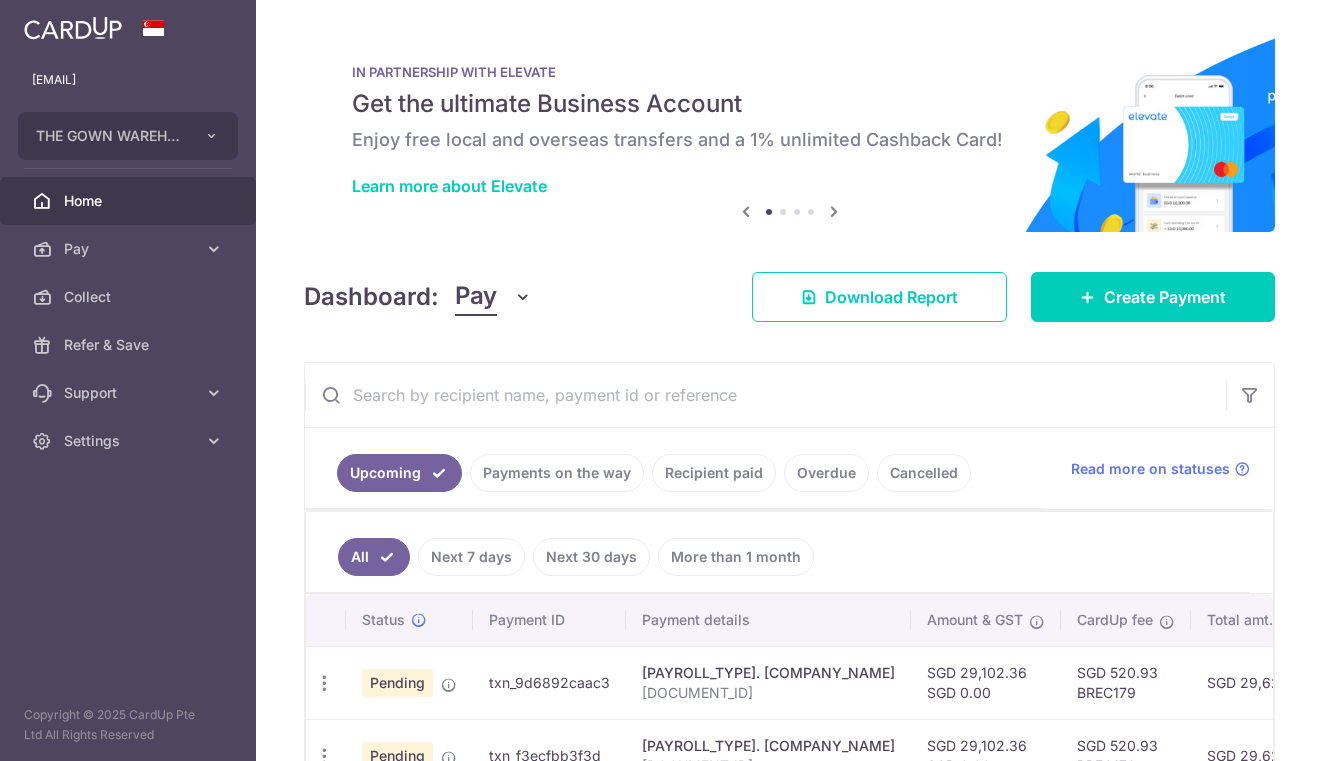 scroll, scrollTop: 0, scrollLeft: 0, axis: both 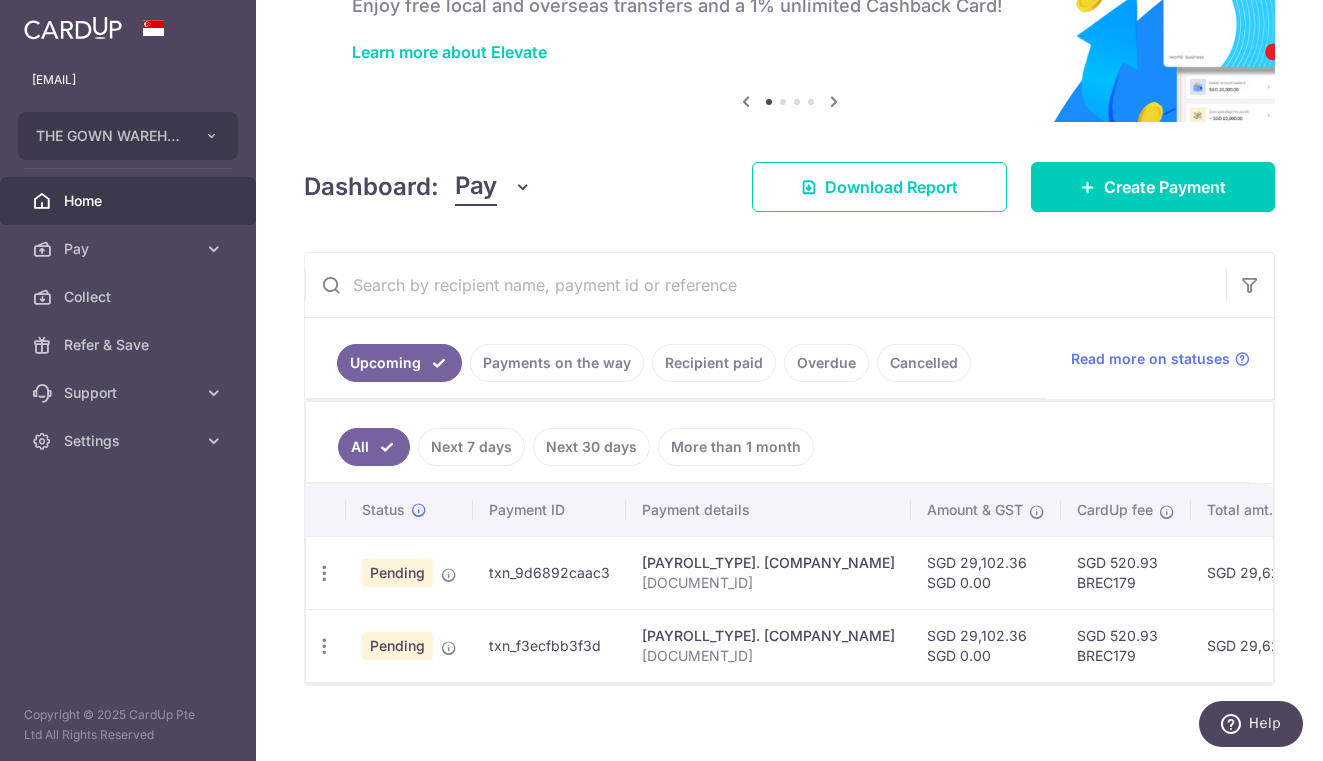 click on "Recipient paid" at bounding box center [714, 363] 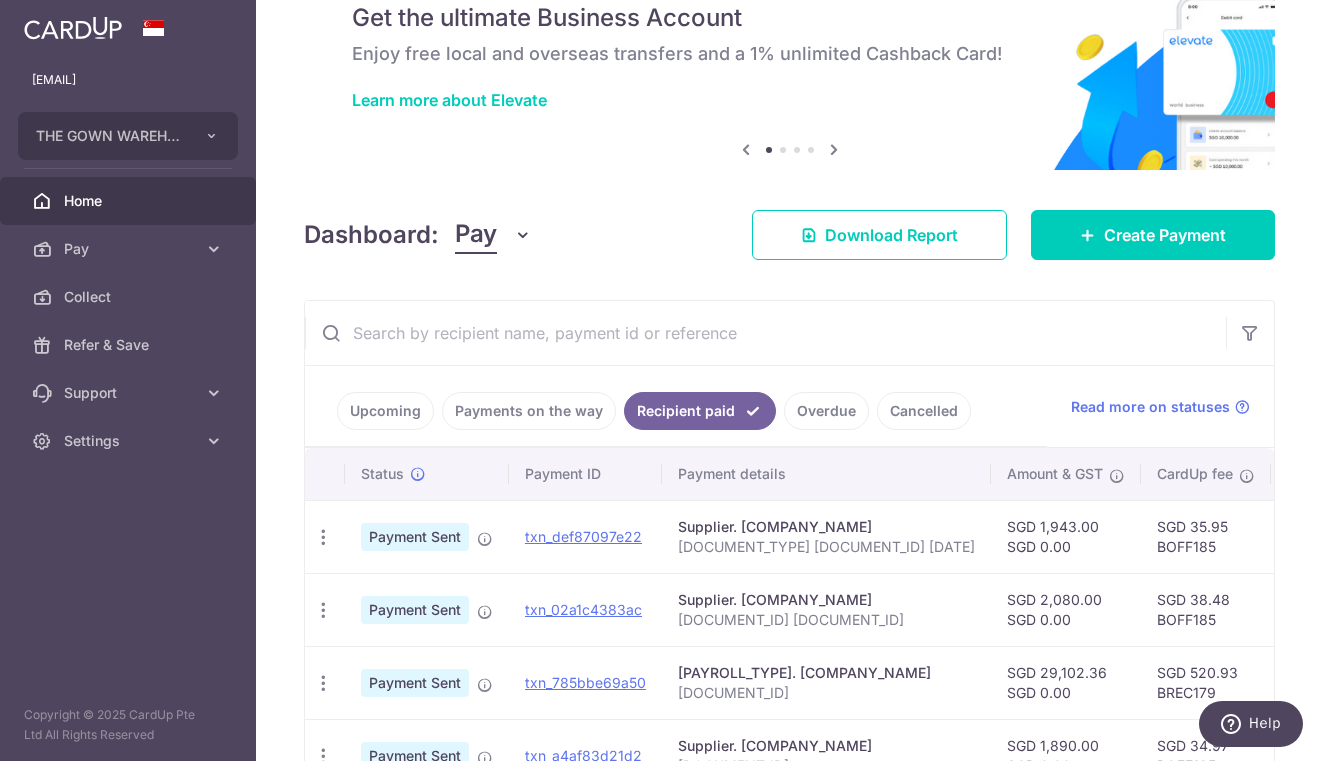 scroll, scrollTop: 221, scrollLeft: 0, axis: vertical 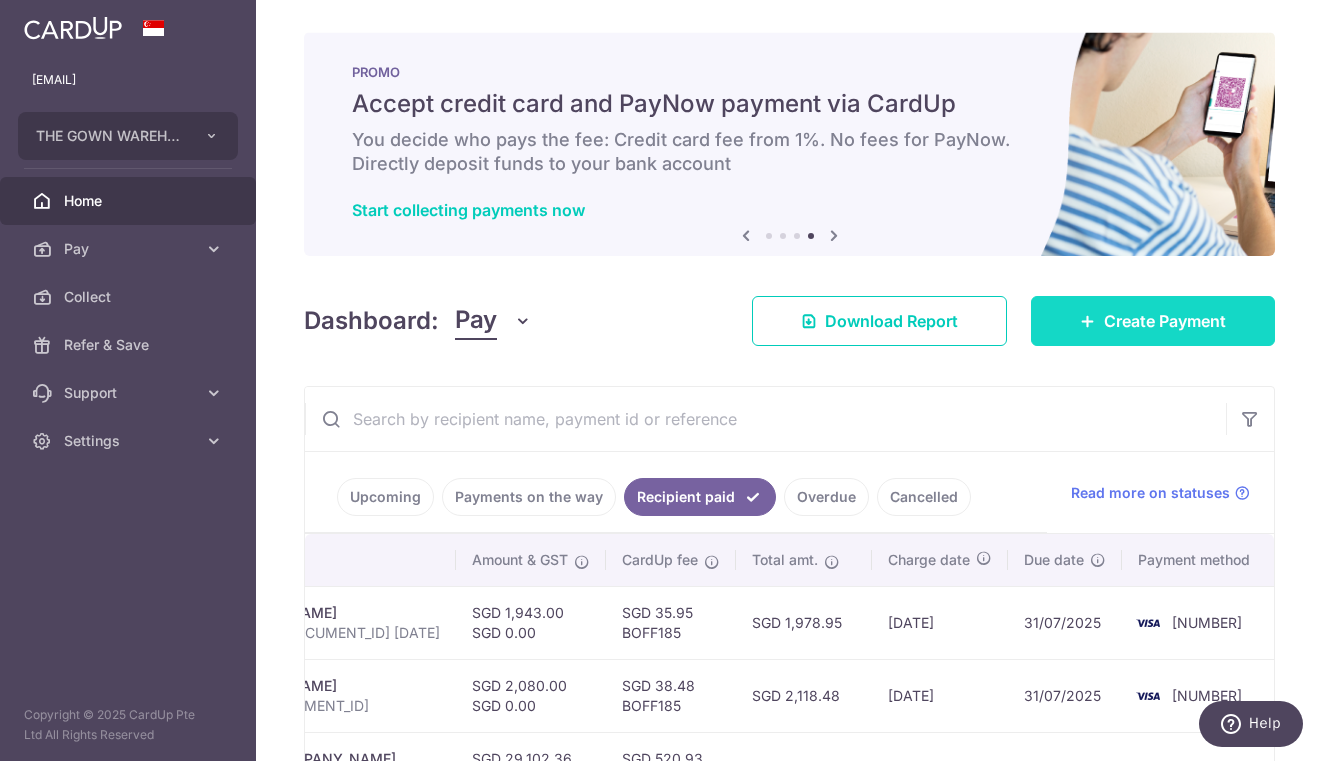 click on "Create Payment" at bounding box center (1165, 321) 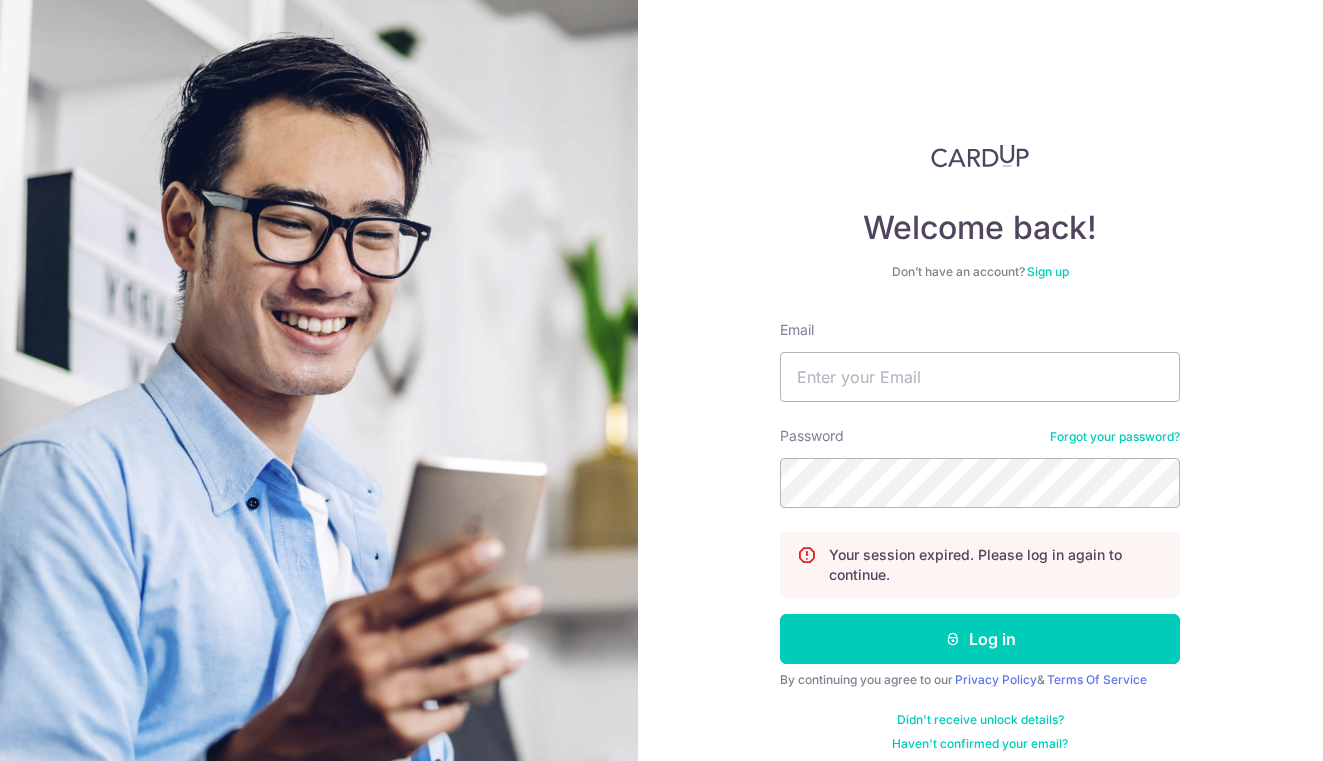scroll, scrollTop: 0, scrollLeft: 0, axis: both 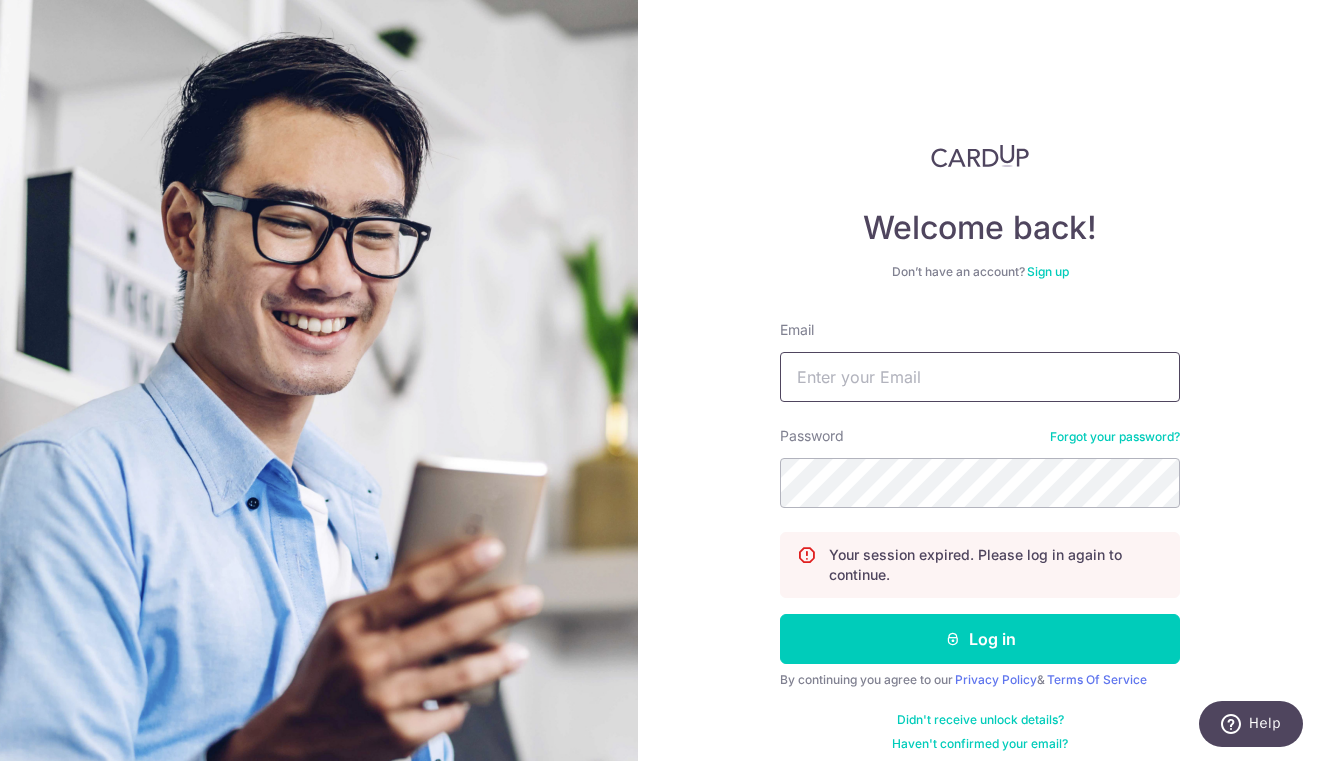 type on "anabelle@thegownwarehouse.com" 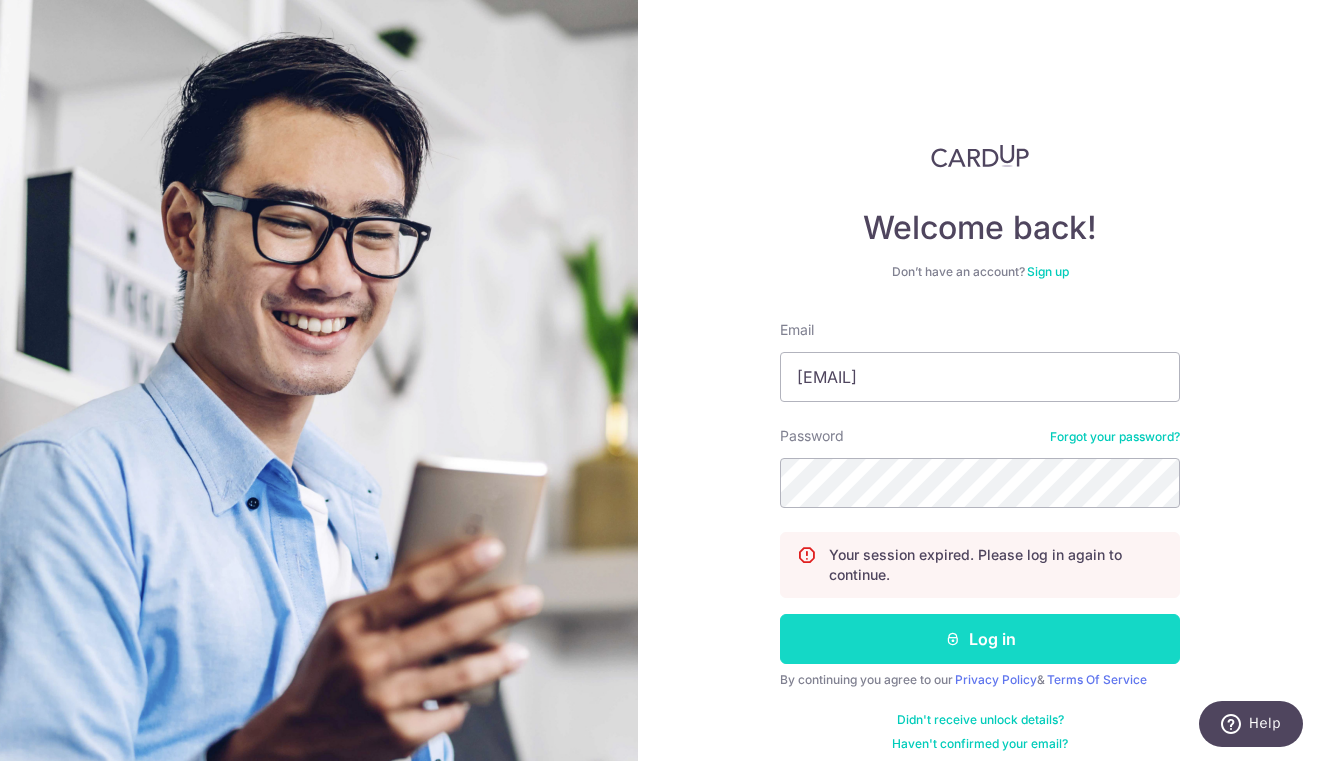click on "Log in" at bounding box center [980, 639] 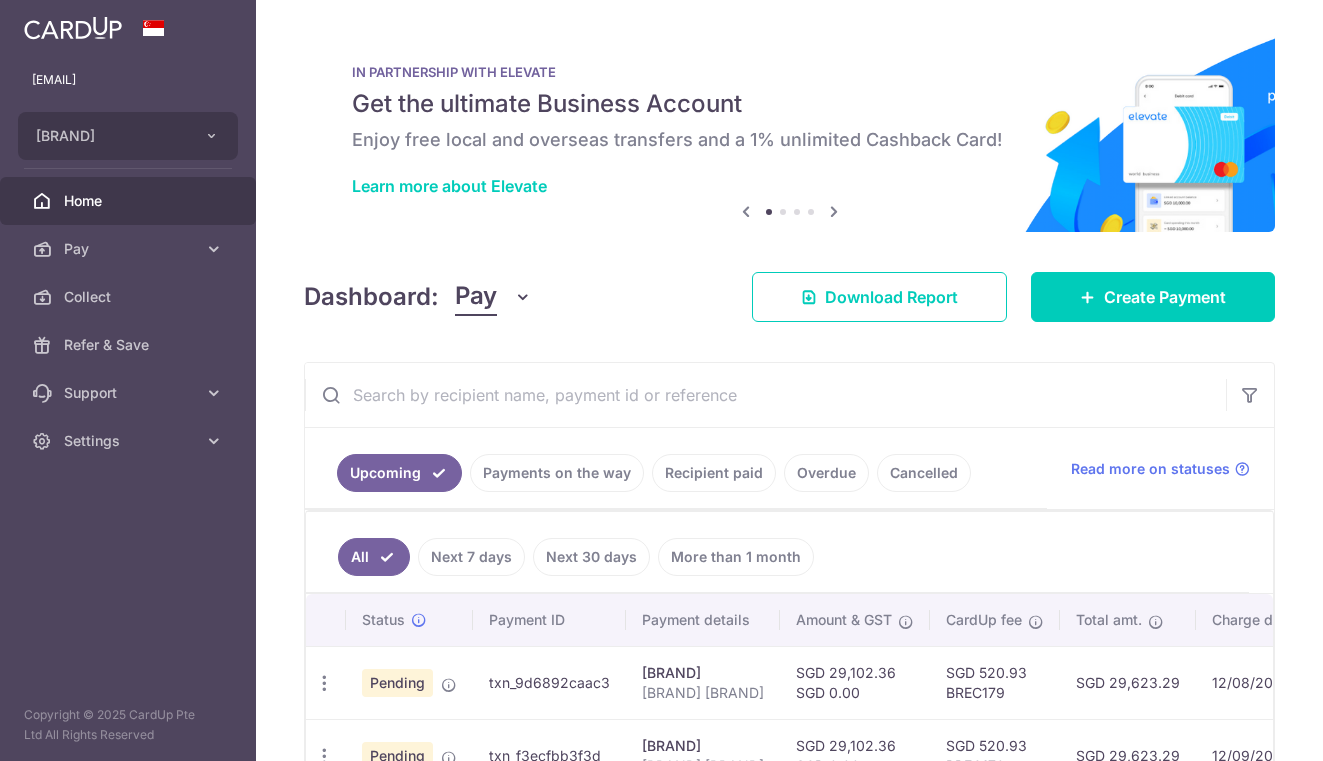 scroll, scrollTop: 0, scrollLeft: 0, axis: both 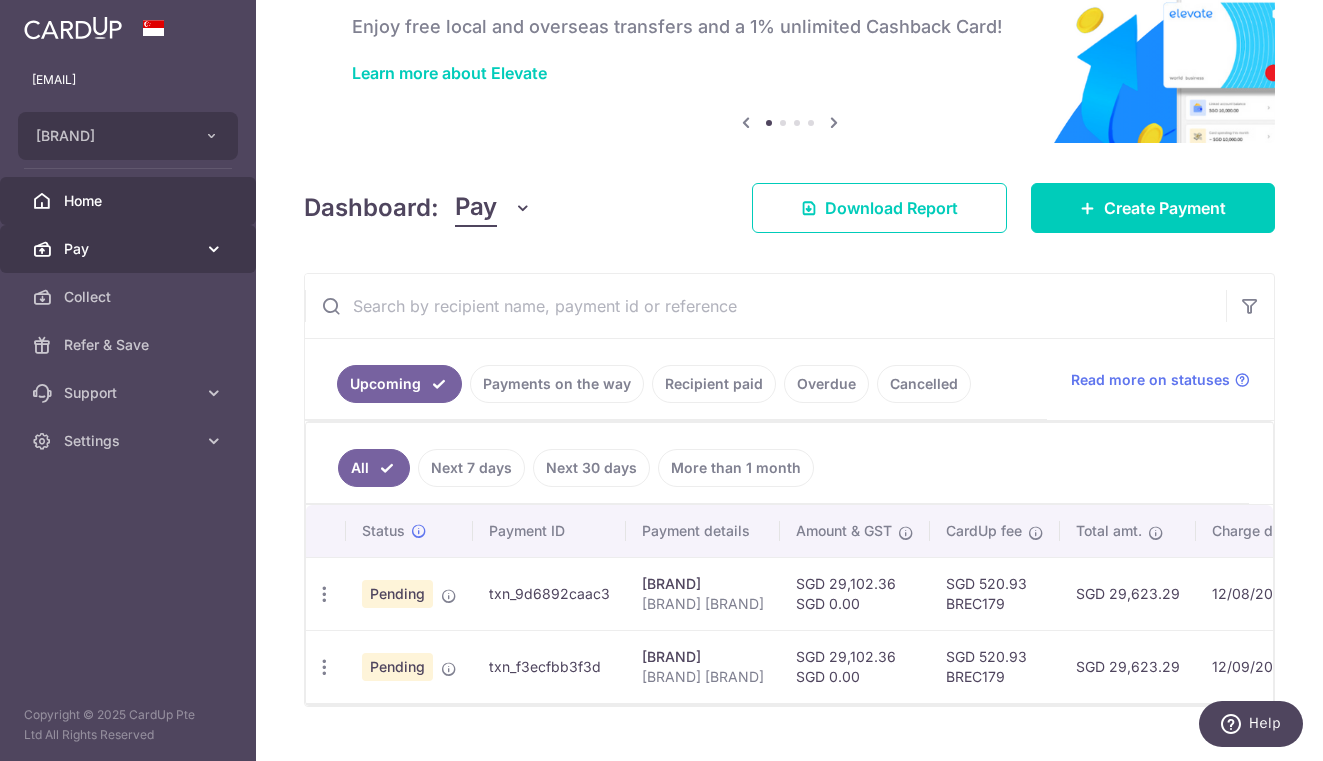 click at bounding box center [214, 249] 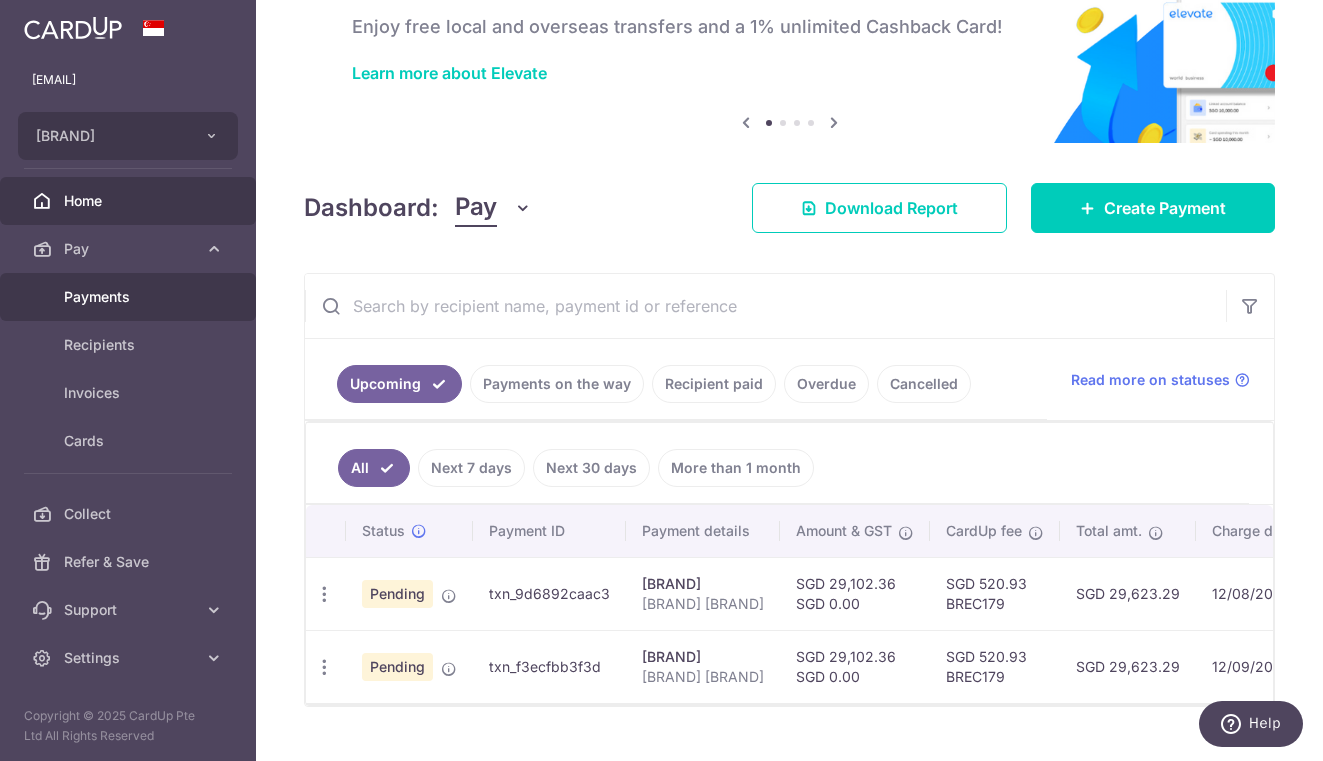 click on "Payments" at bounding box center [130, 297] 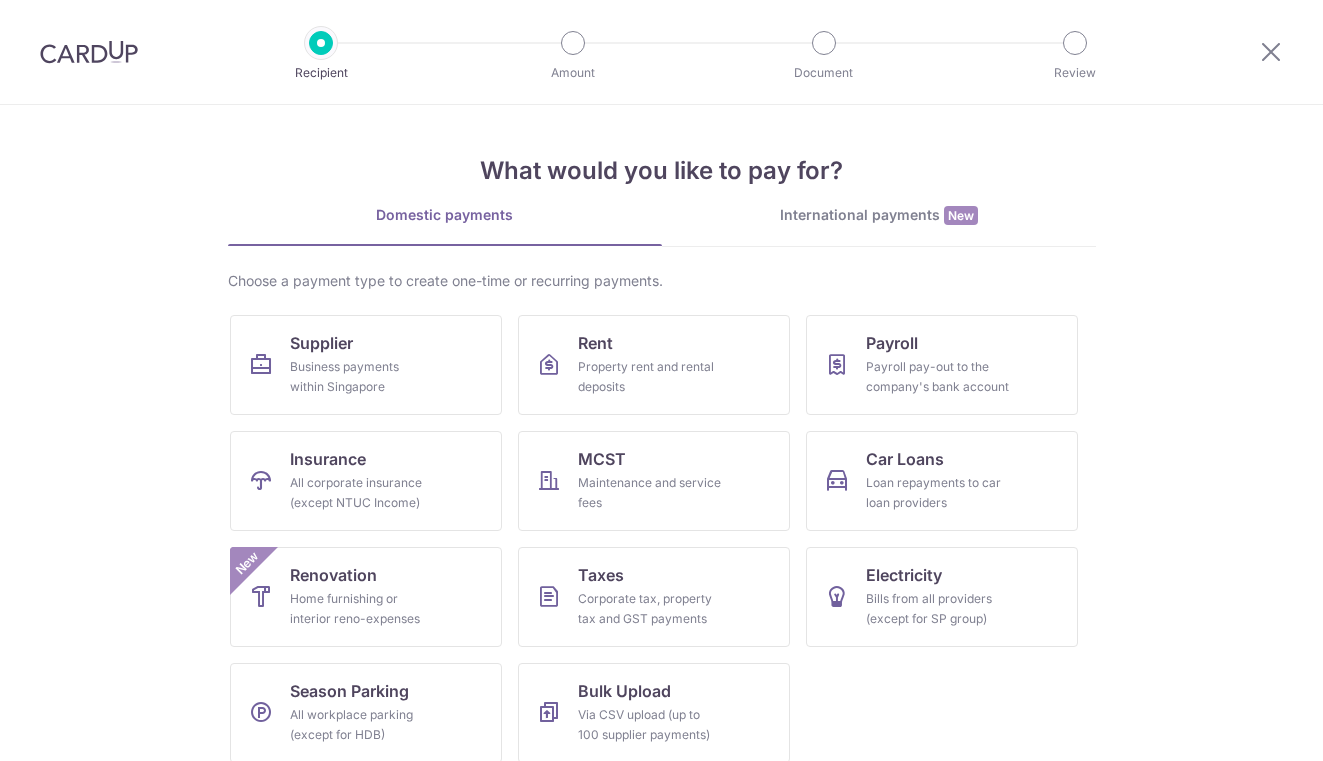 scroll, scrollTop: 0, scrollLeft: 0, axis: both 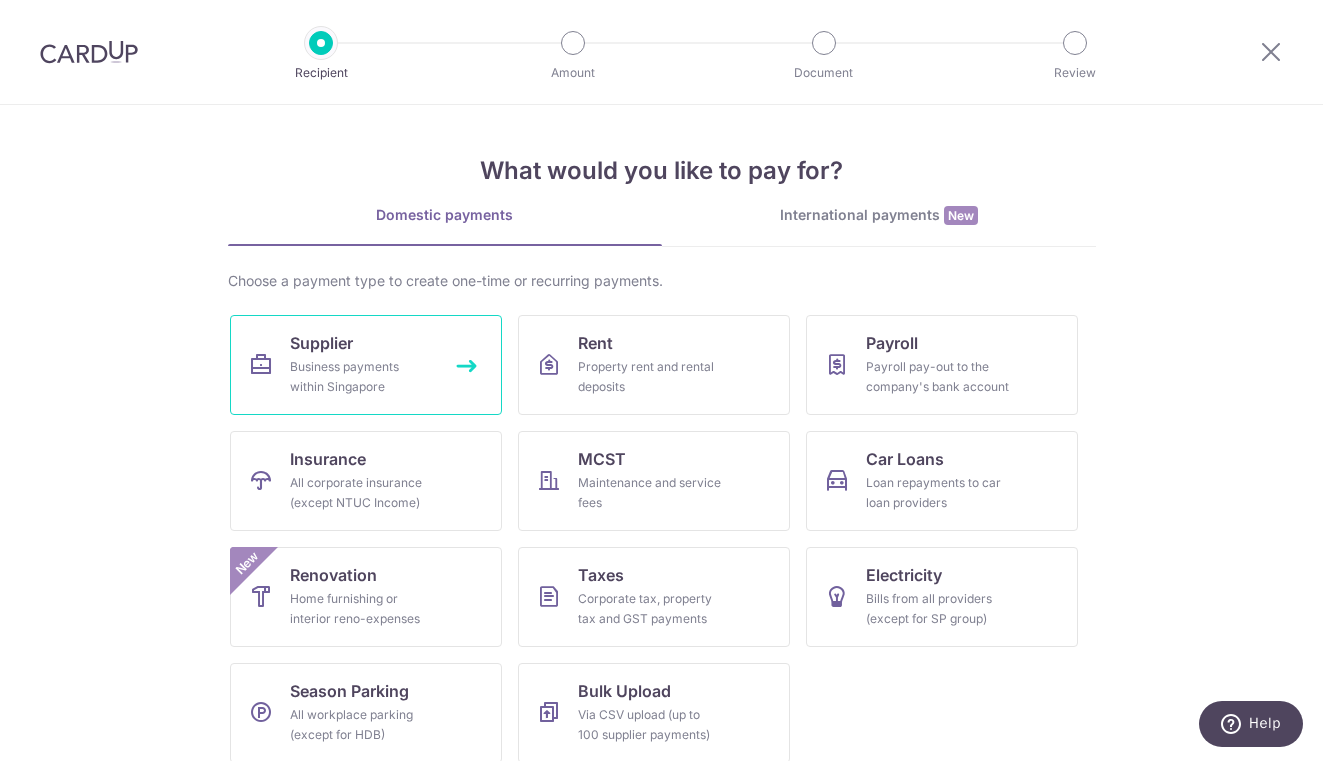 click on "Supplier Business payments within Singapore" at bounding box center [366, 365] 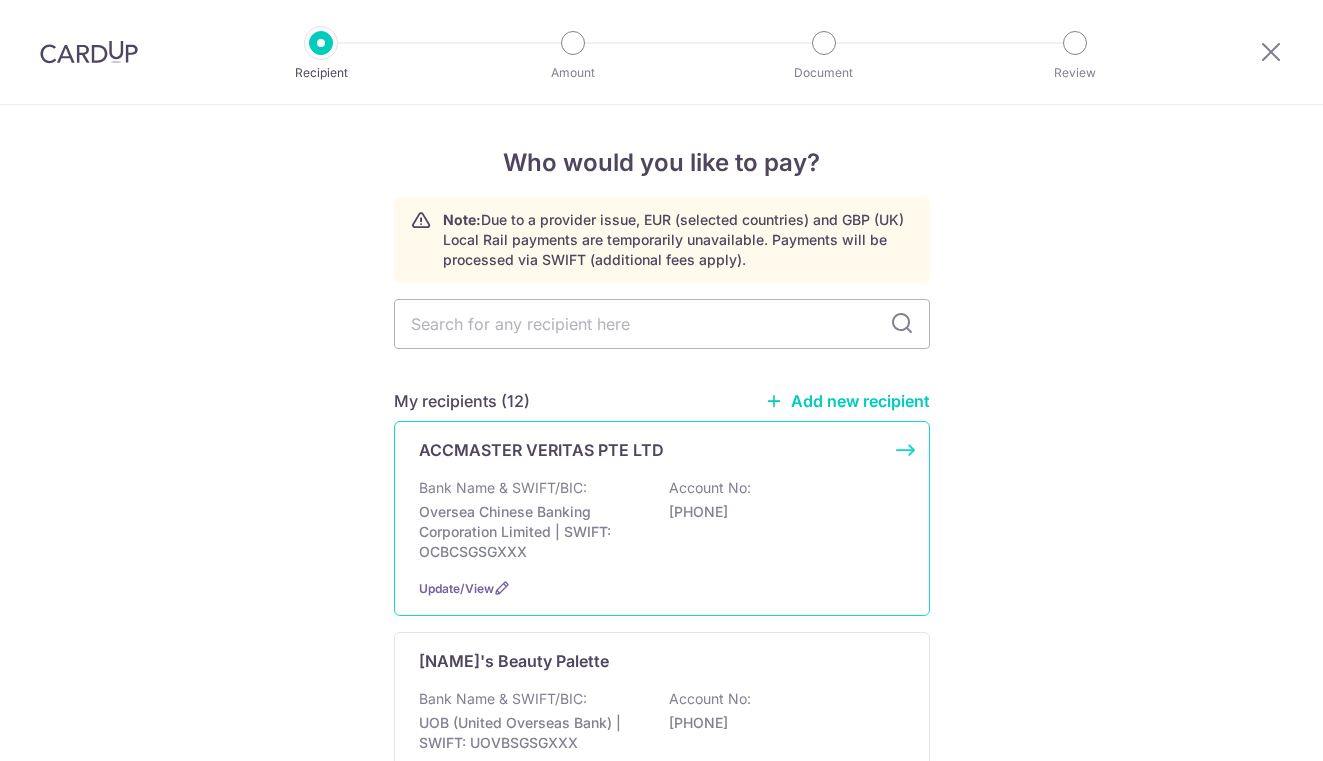 scroll, scrollTop: 0, scrollLeft: 0, axis: both 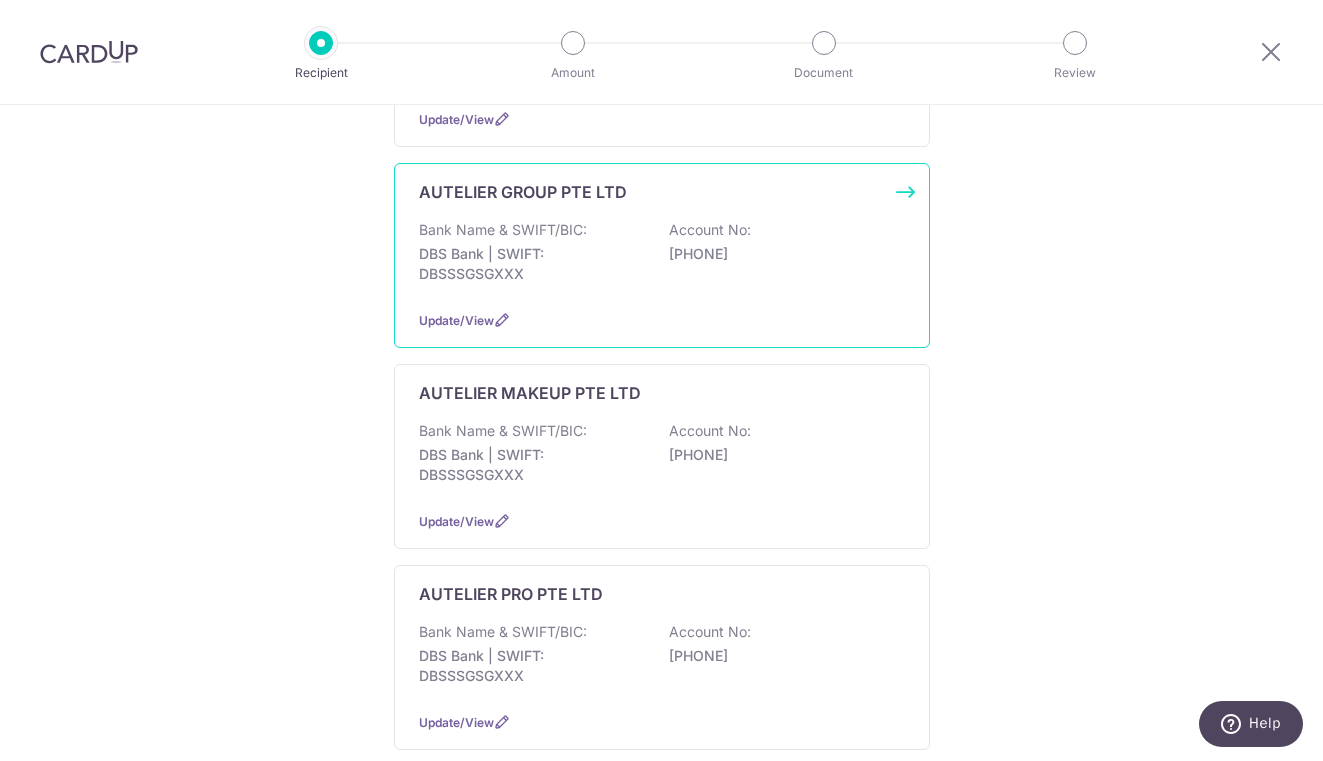click on "AUTELIER GROUP PTE LTD
Bank Name & SWIFT/BIC:
DBS Bank | SWIFT: DBSSSGSGXXX
Account No:
0339042404
Update/View" at bounding box center [662, 255] 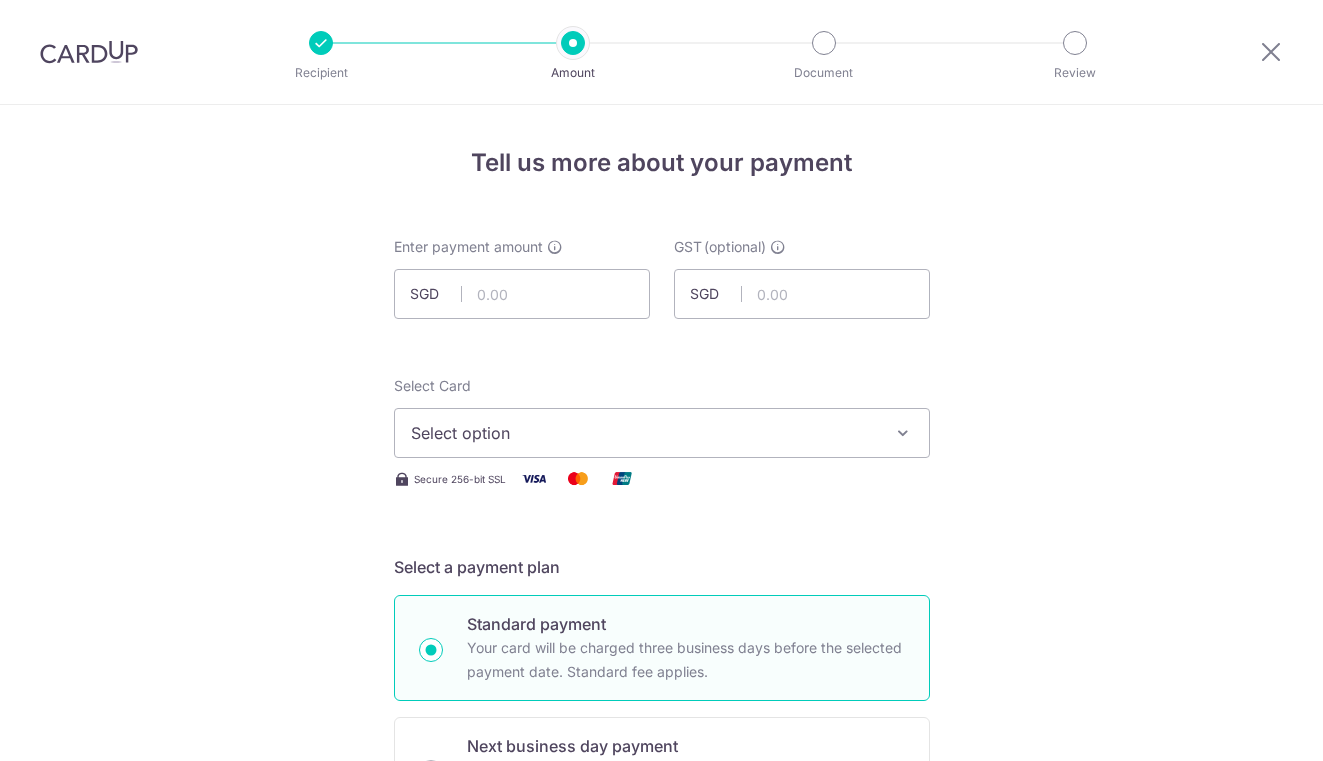 scroll, scrollTop: 0, scrollLeft: 0, axis: both 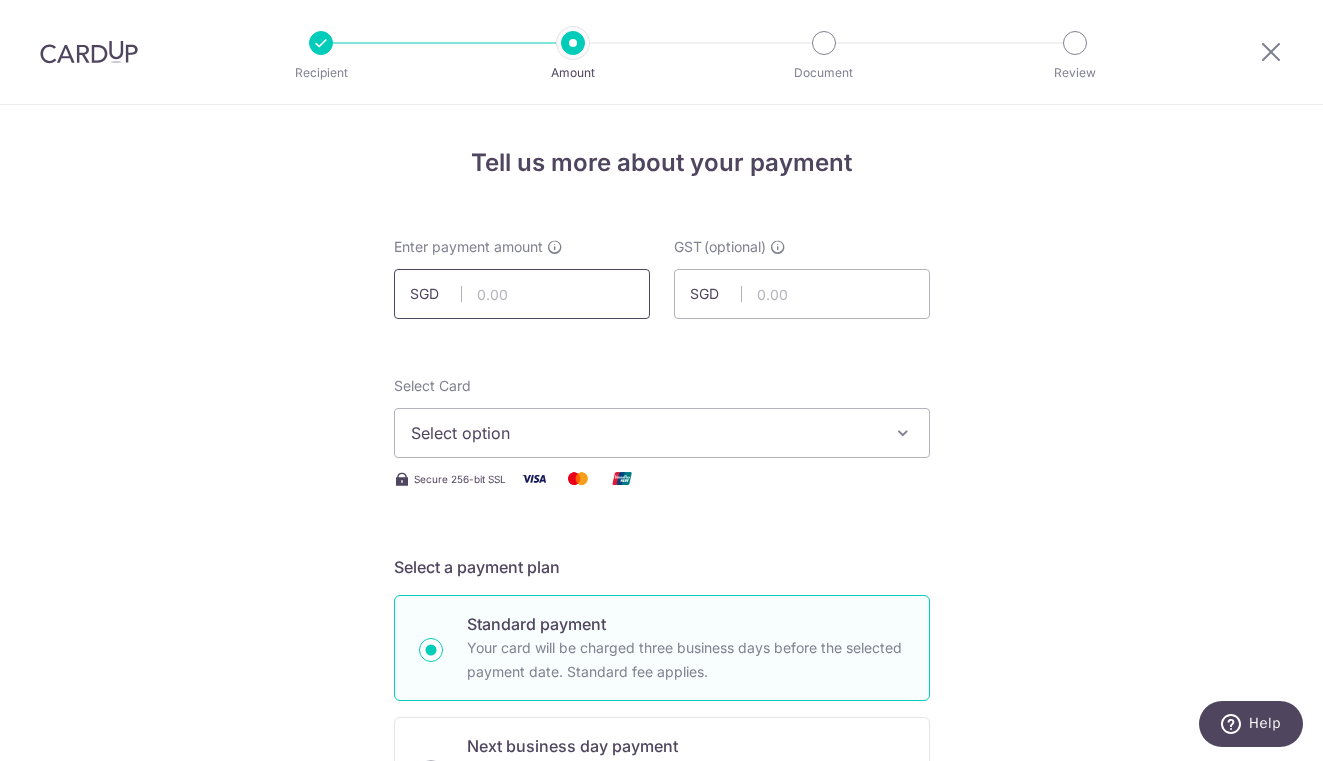 click at bounding box center [522, 294] 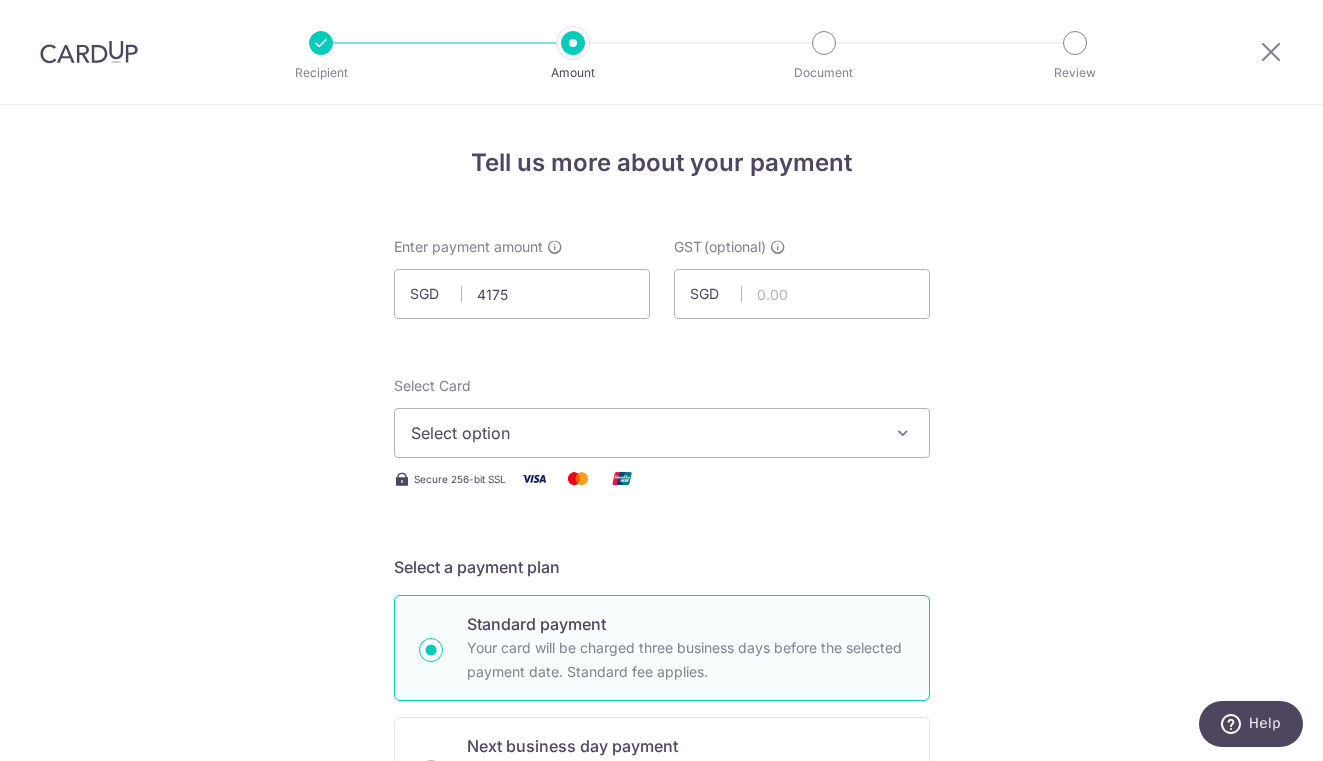 type on "4,175.00" 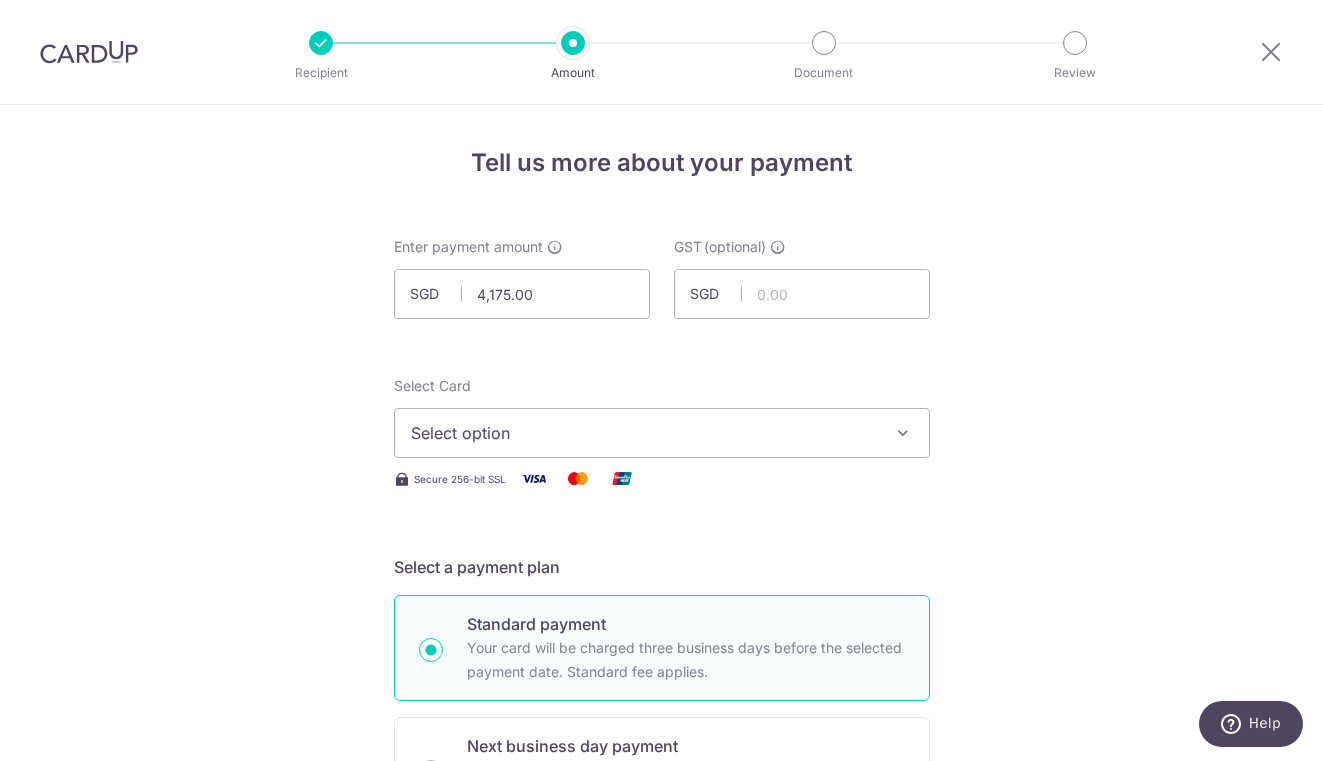 click on "Select option" at bounding box center [644, 433] 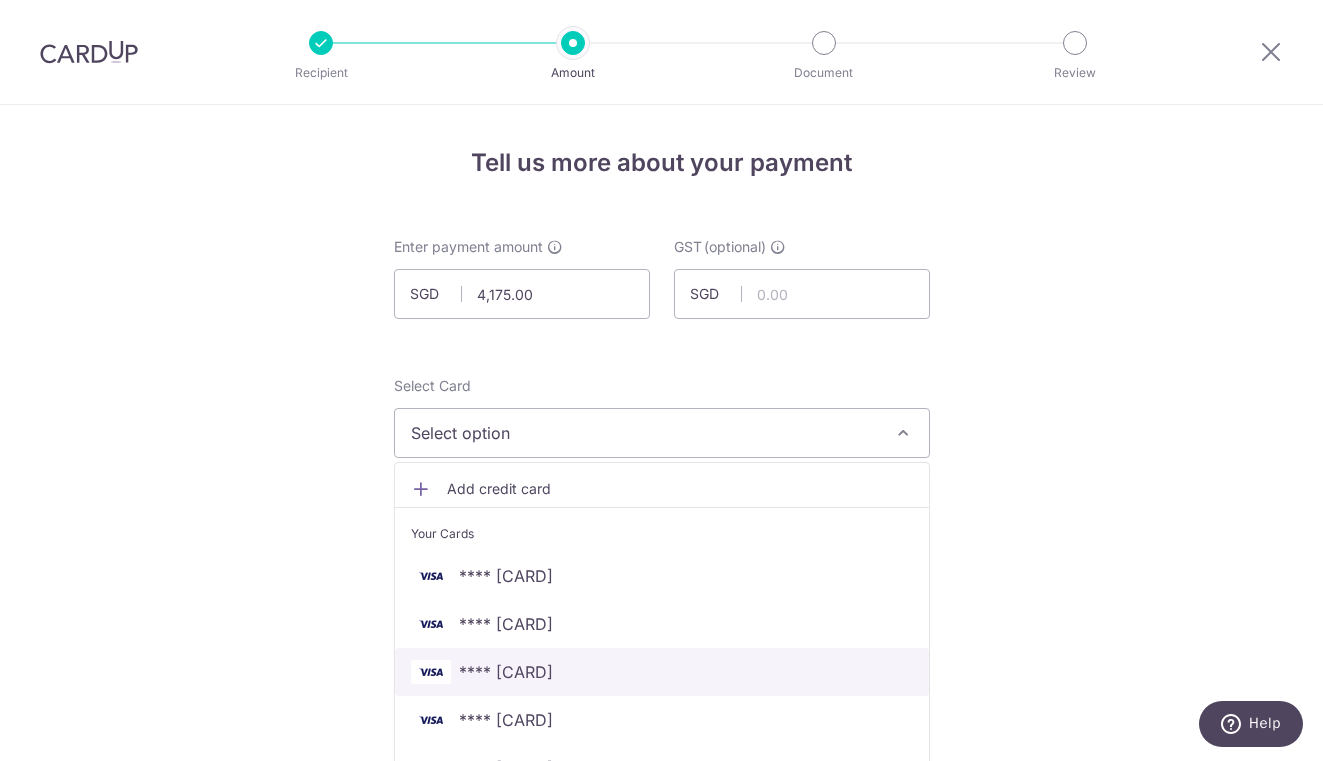 scroll, scrollTop: 78, scrollLeft: 0, axis: vertical 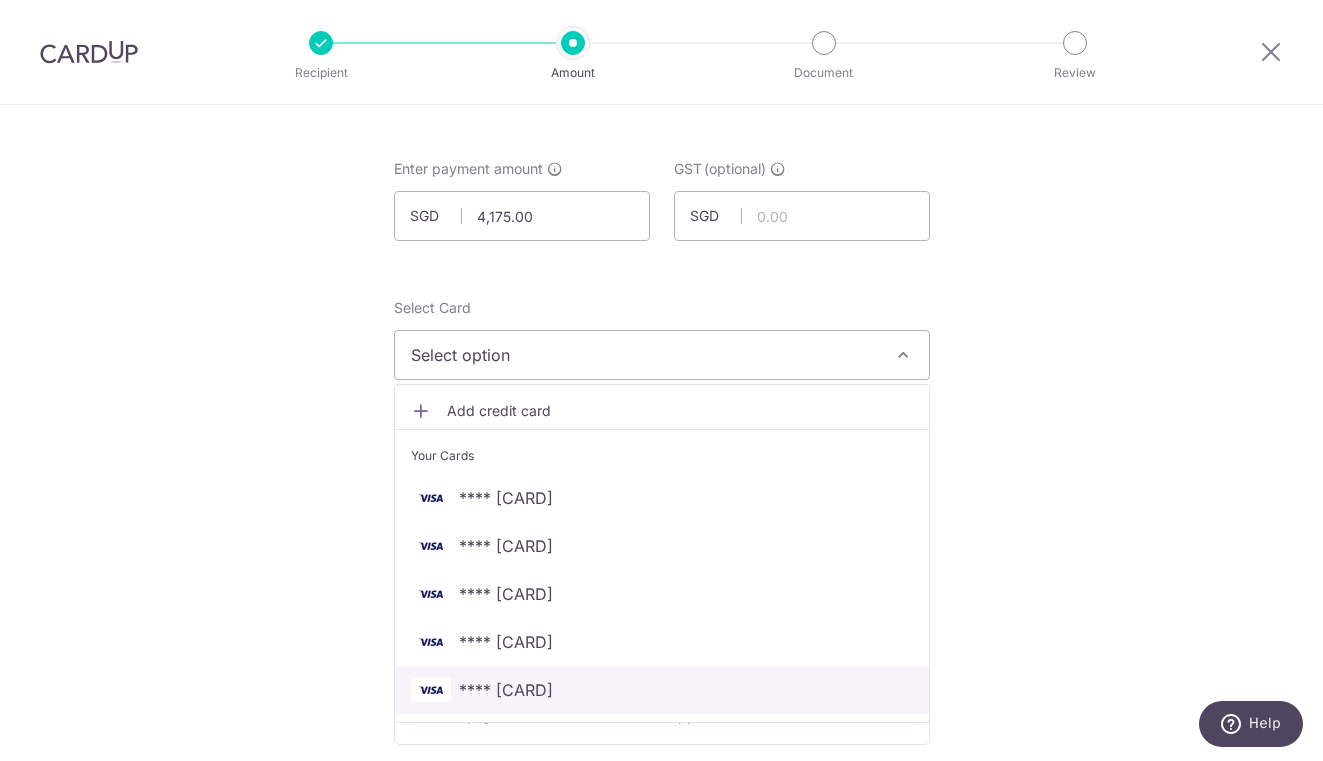 click on "**** 6024" at bounding box center (662, 690) 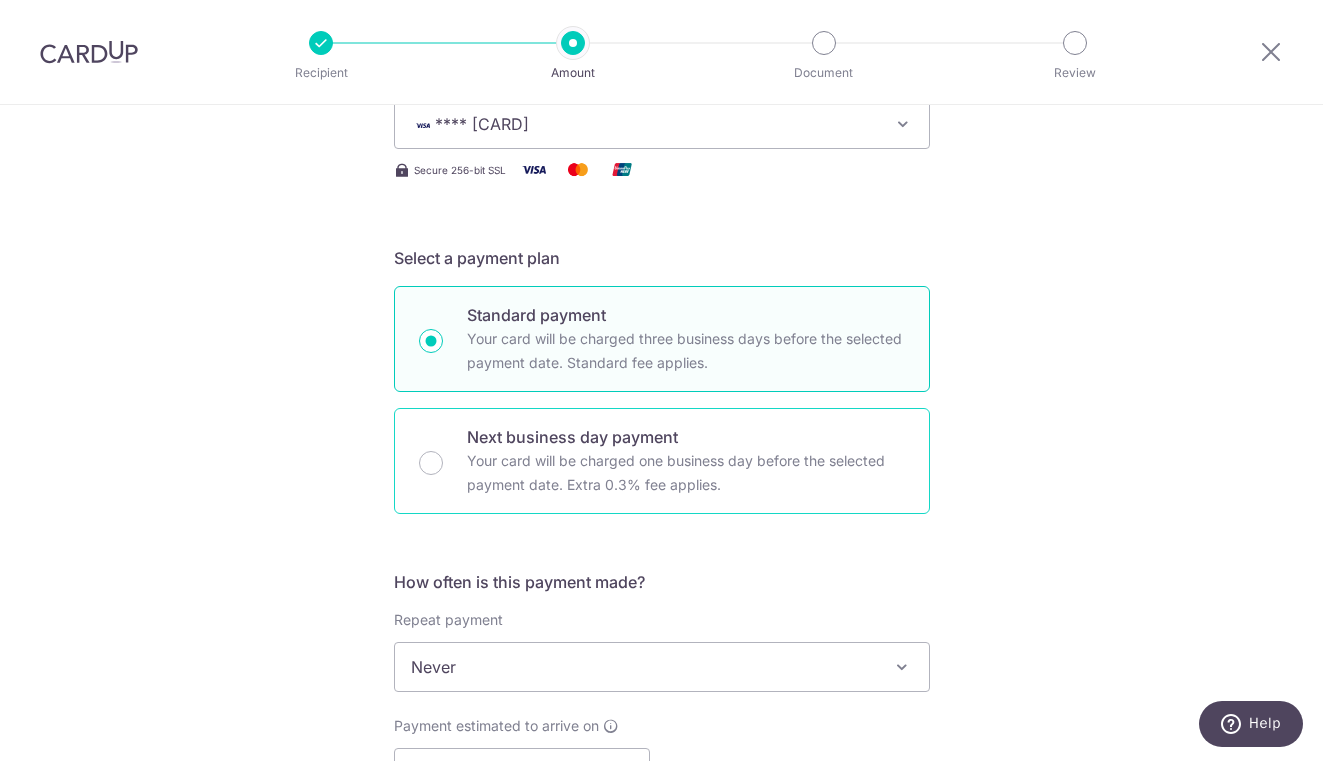 scroll, scrollTop: 456, scrollLeft: 0, axis: vertical 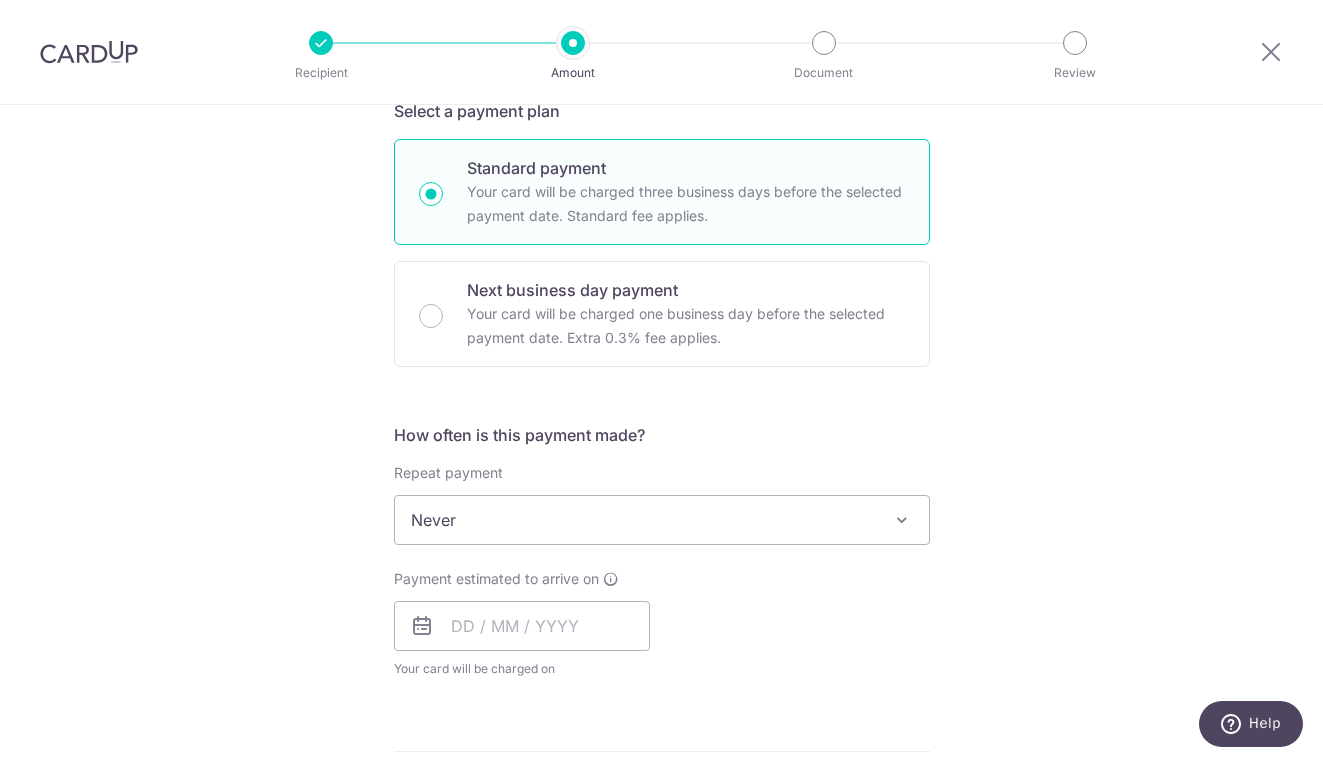 click on "Never" at bounding box center (662, 520) 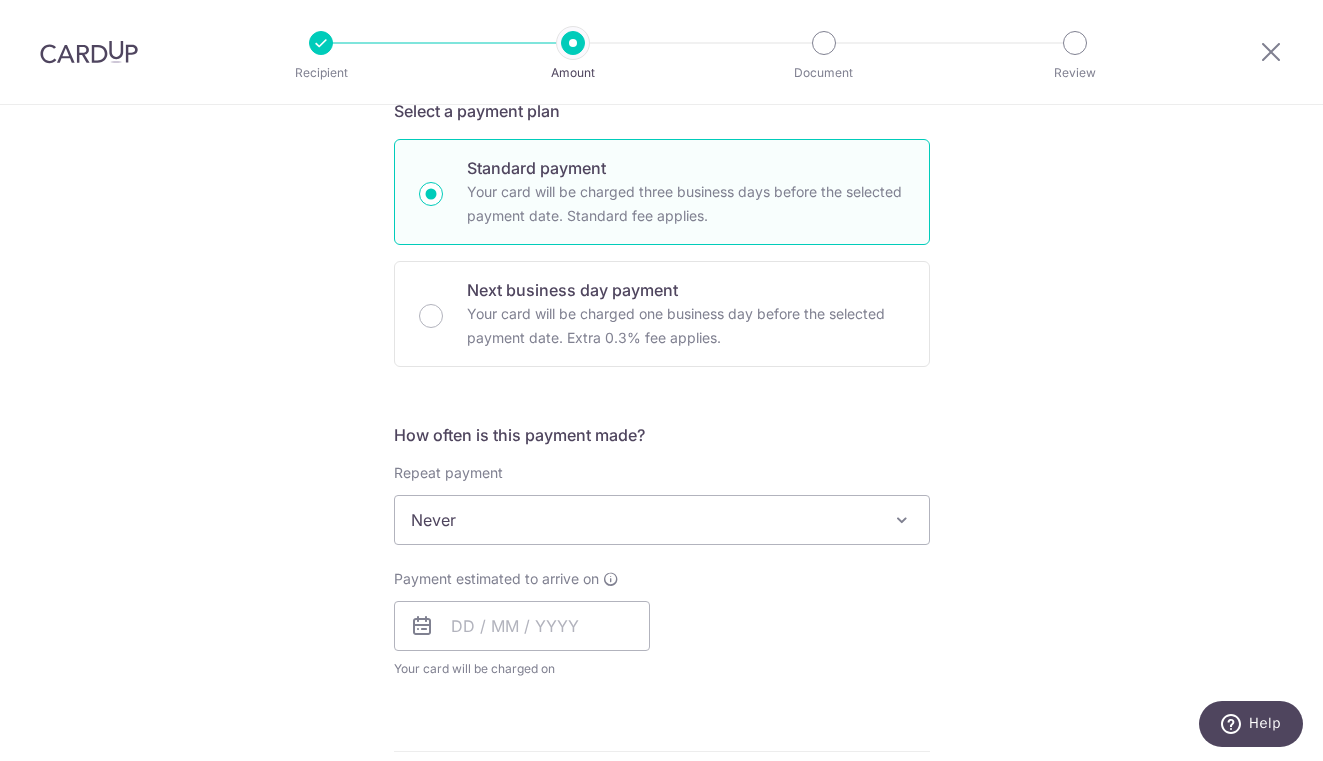 click on "Never" at bounding box center [662, 520] 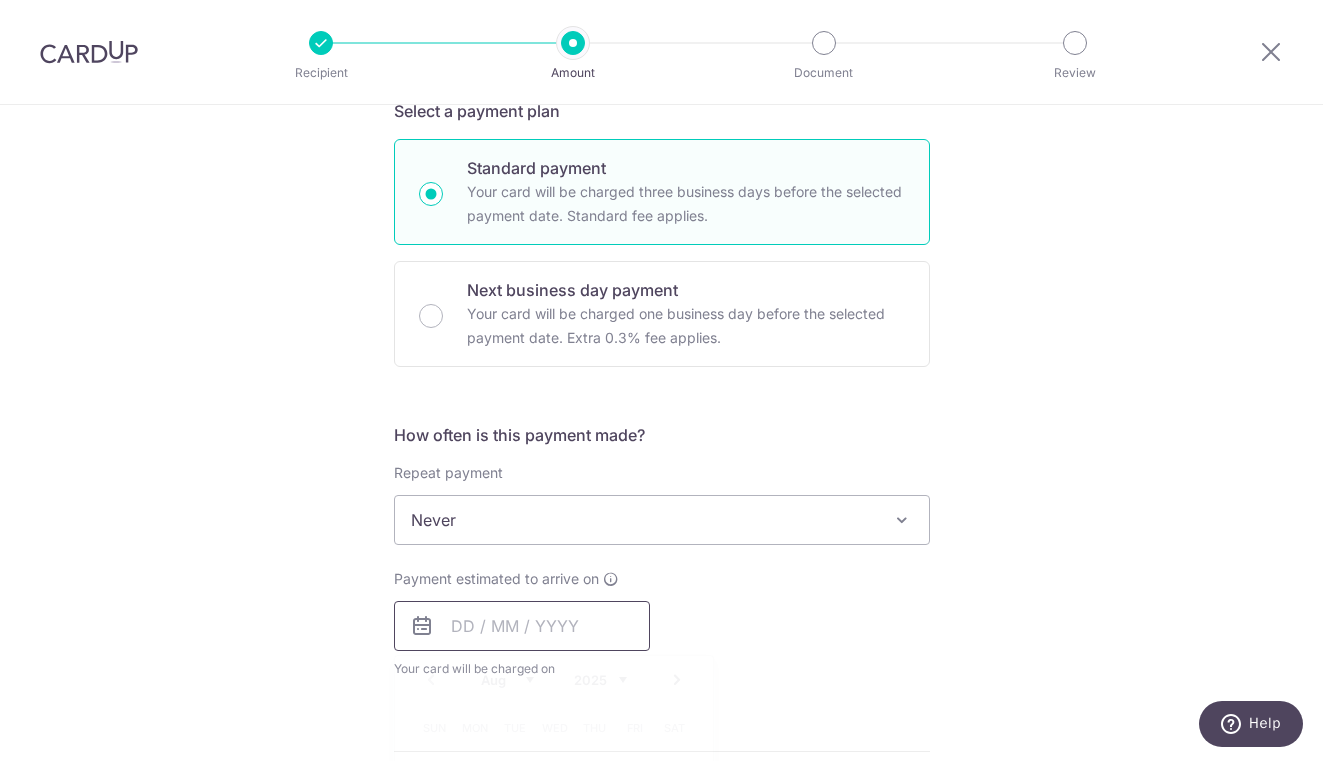 click at bounding box center [522, 626] 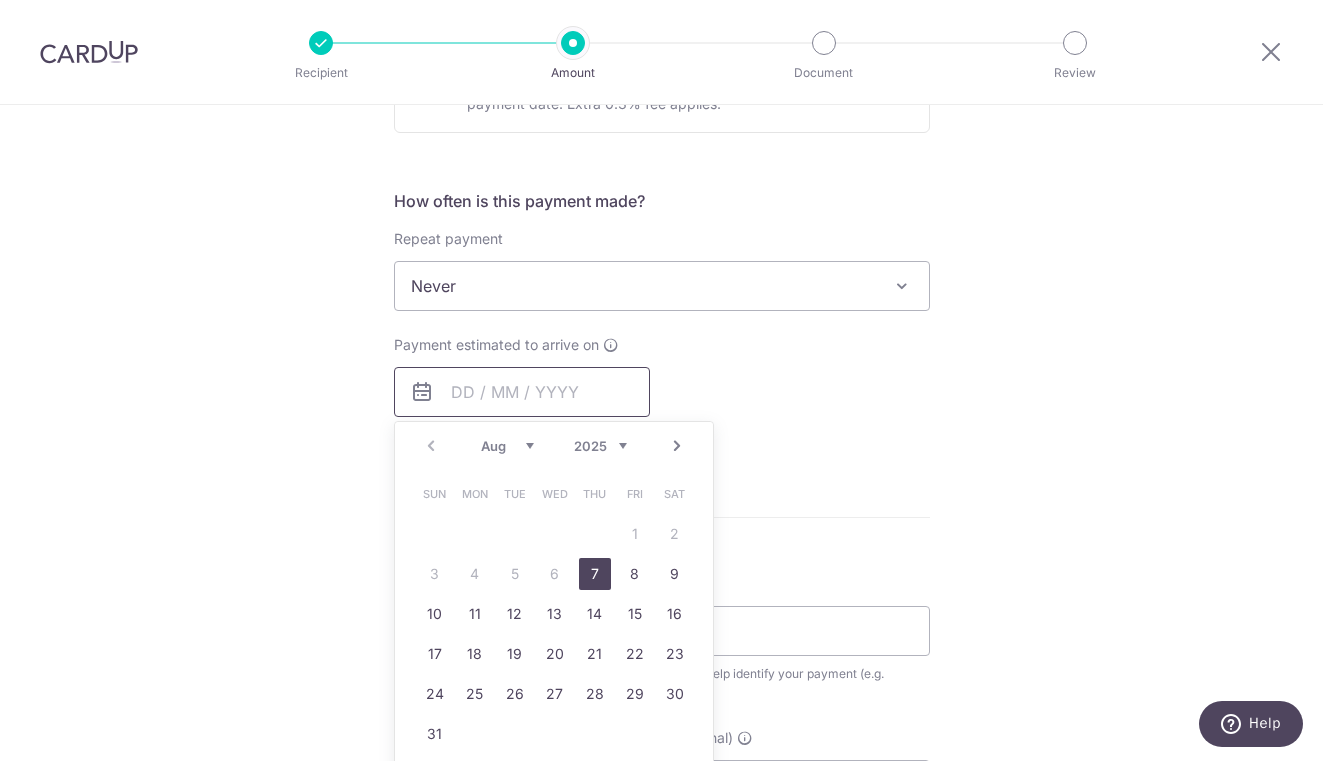 scroll, scrollTop: 695, scrollLeft: 0, axis: vertical 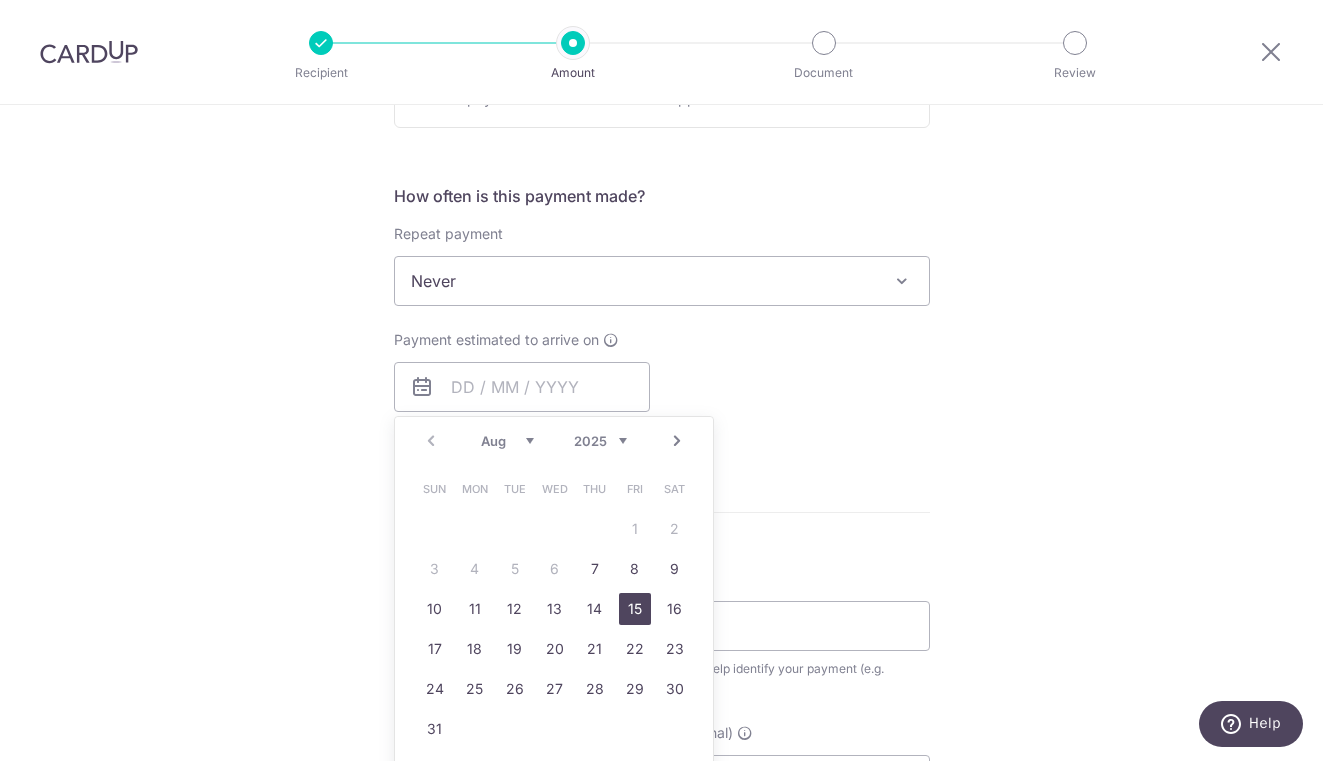 click on "15" at bounding box center (635, 609) 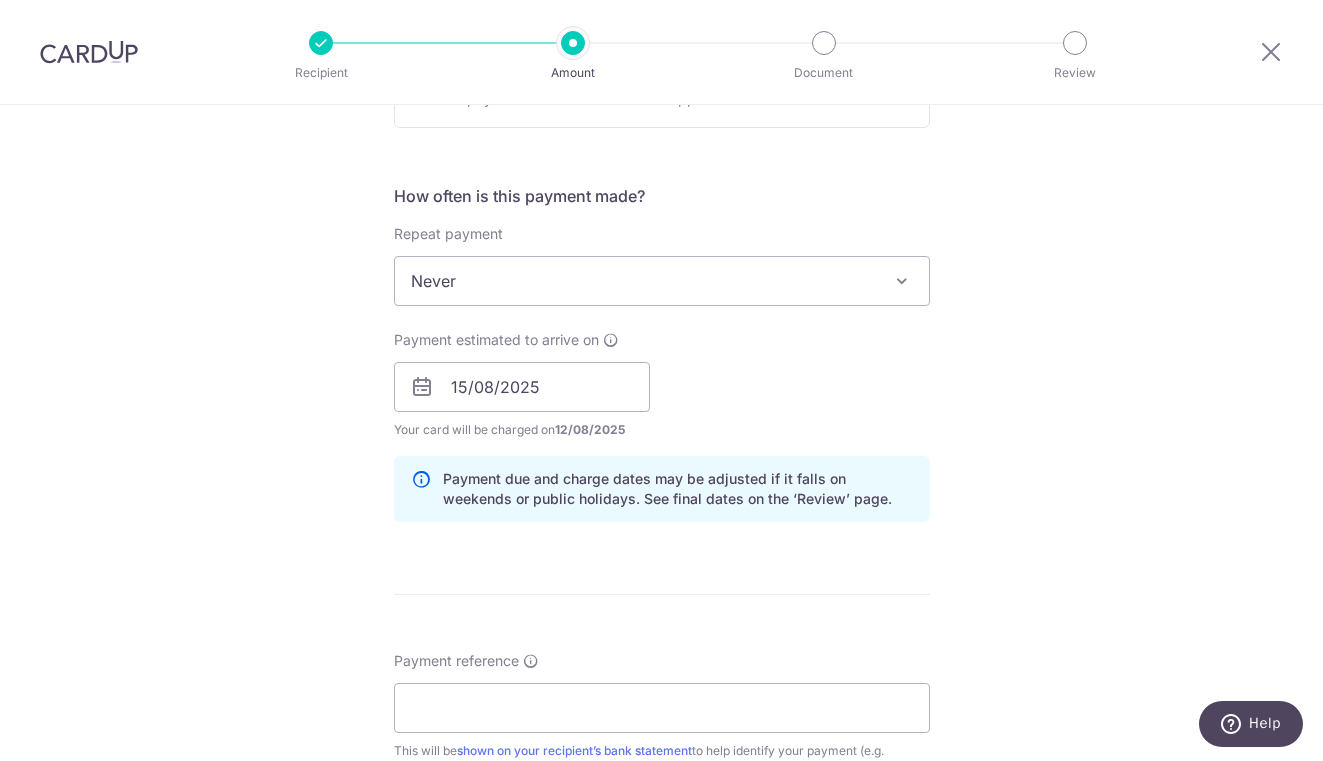 scroll, scrollTop: 887, scrollLeft: 0, axis: vertical 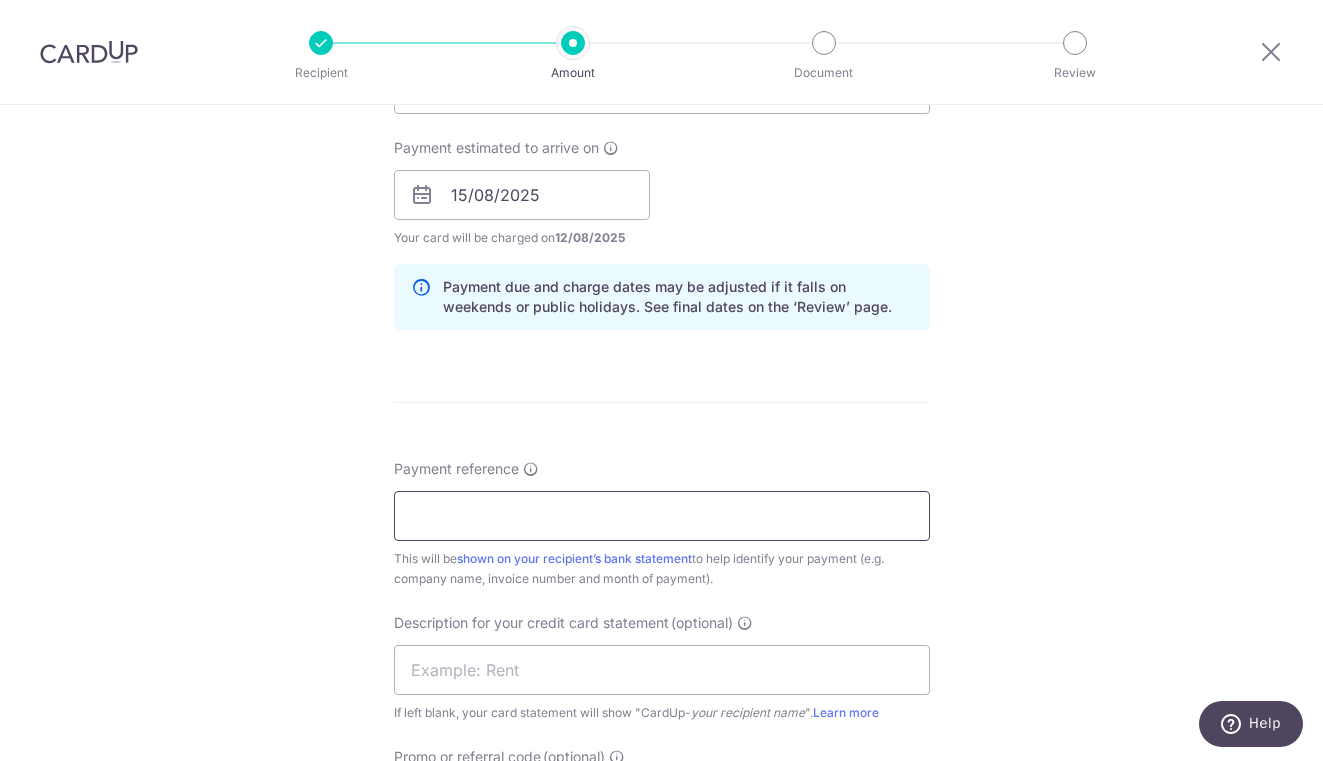 click on "Payment reference" at bounding box center [662, 516] 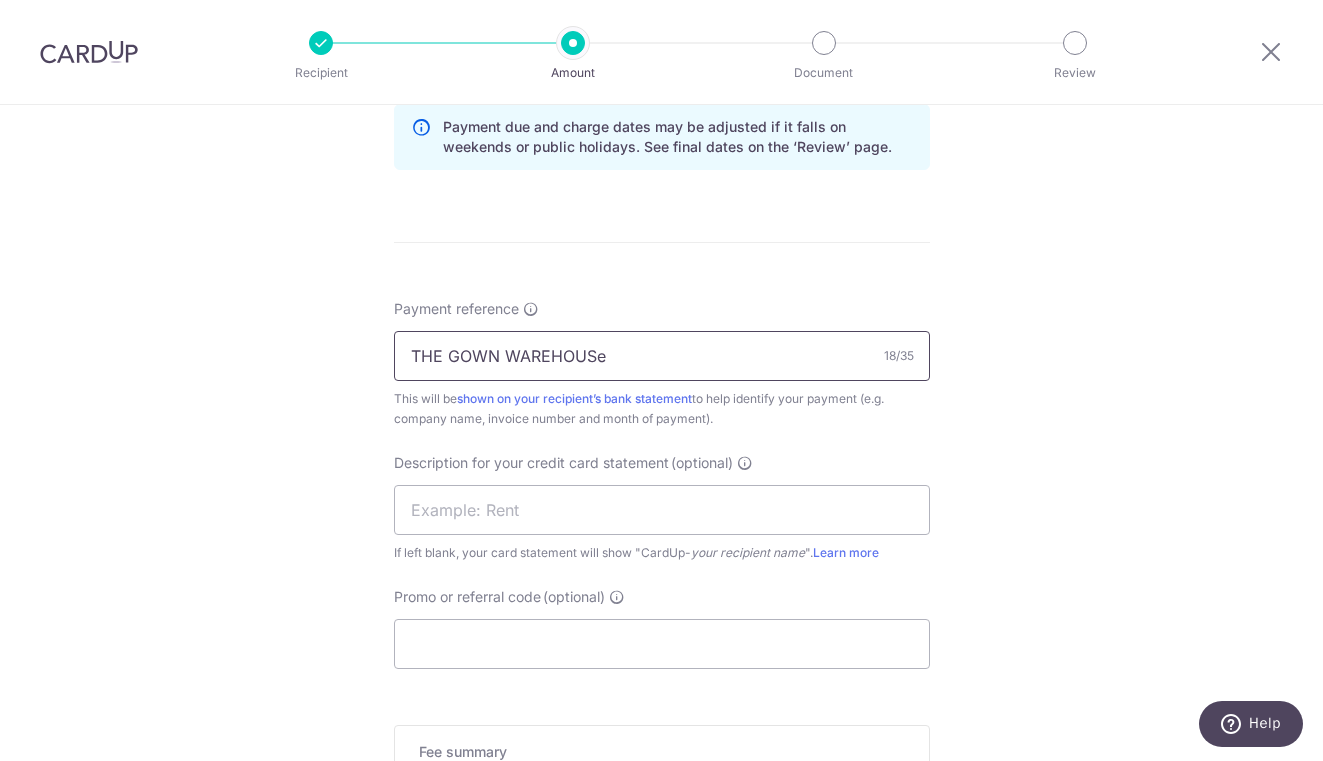 scroll, scrollTop: 1061, scrollLeft: 0, axis: vertical 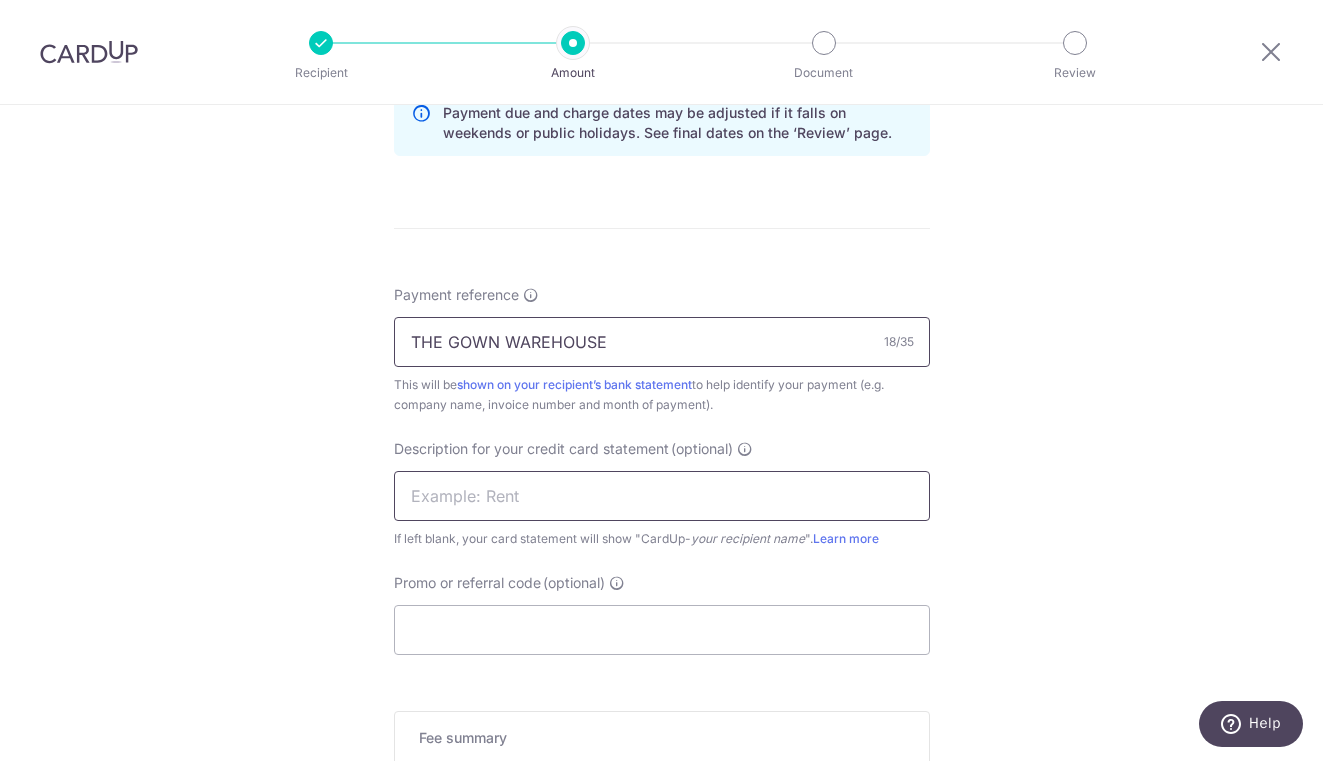 type on "THE GOWN WAREHOUSE" 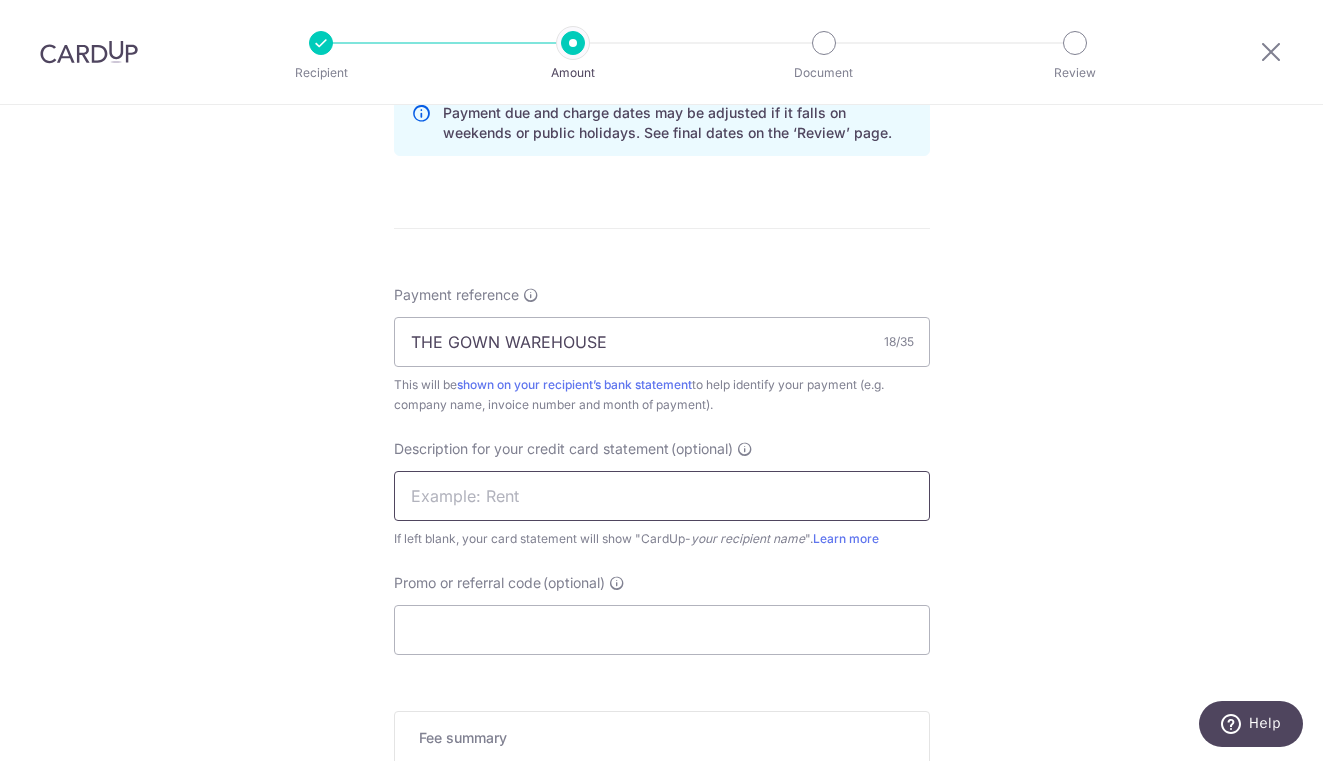click at bounding box center [662, 496] 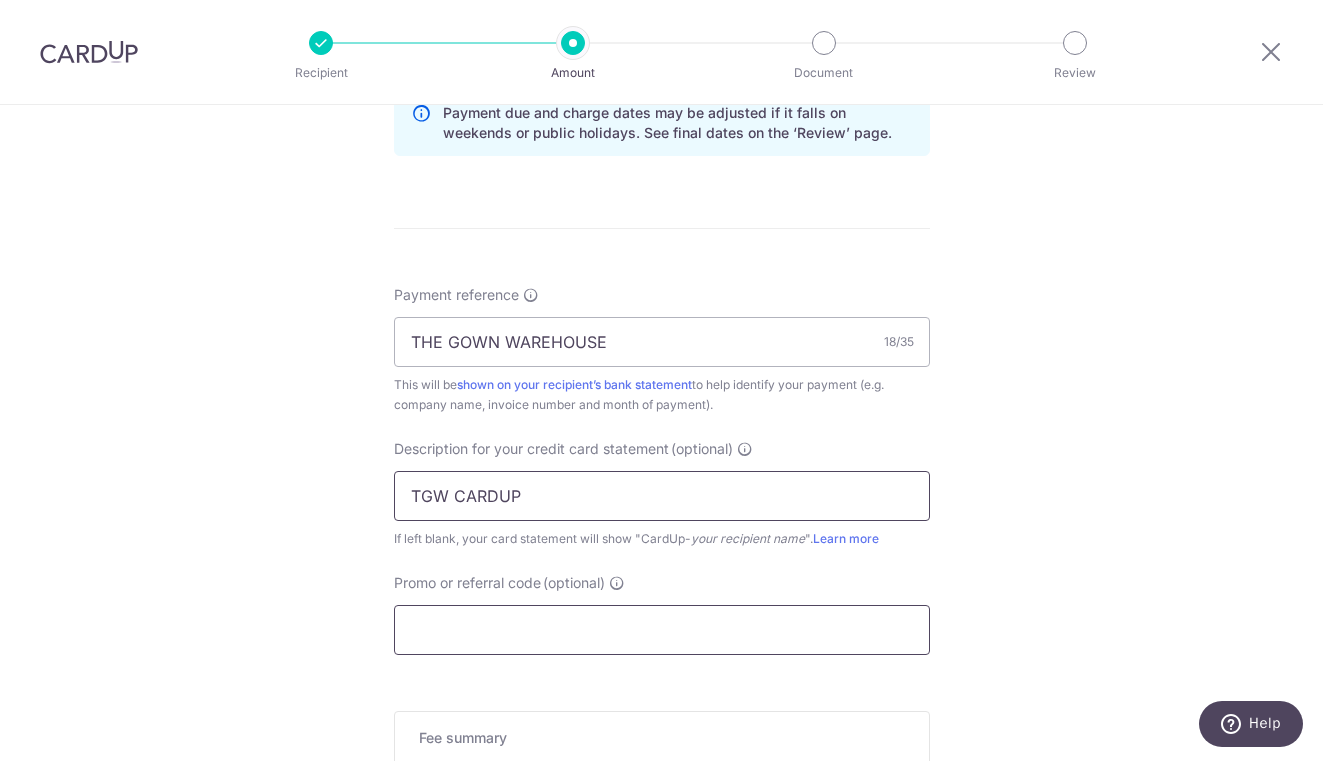type on "TGW CARDUP" 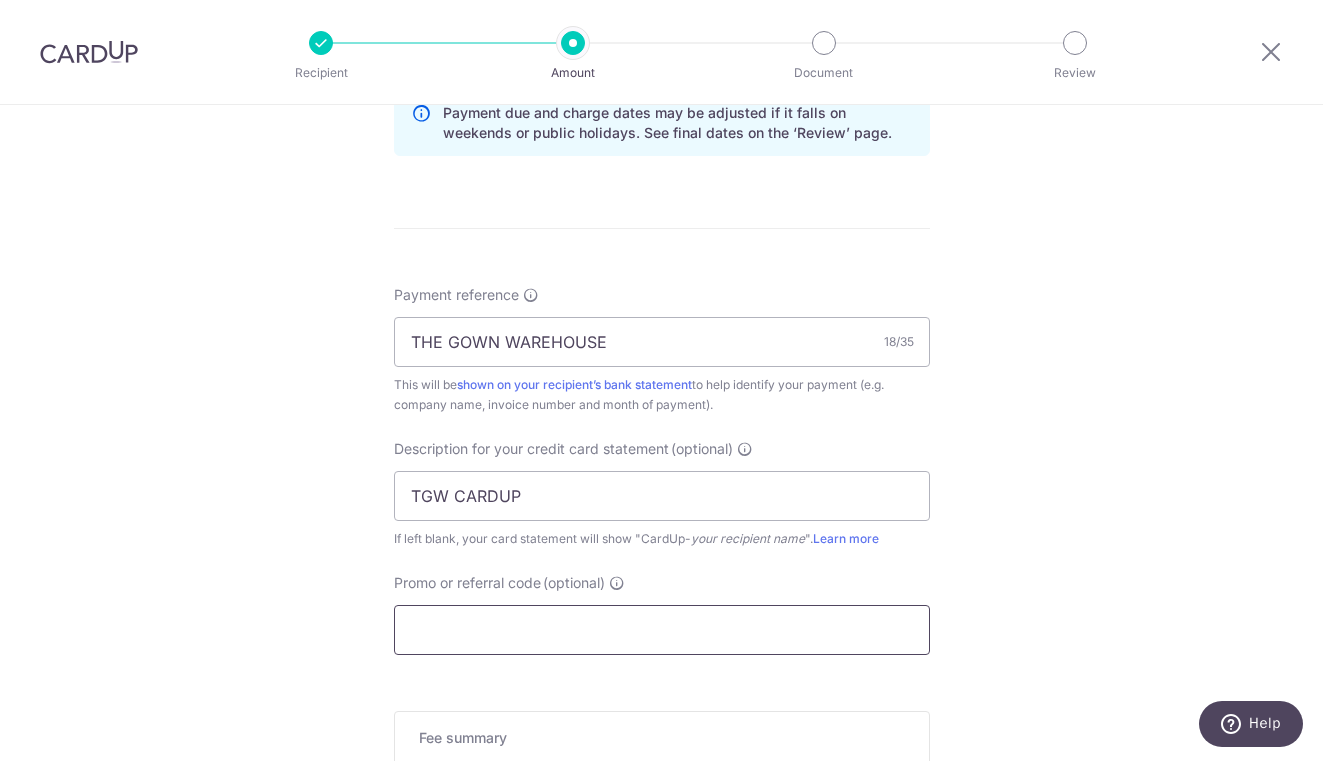 click on "Promo or referral code
(optional)" at bounding box center [662, 630] 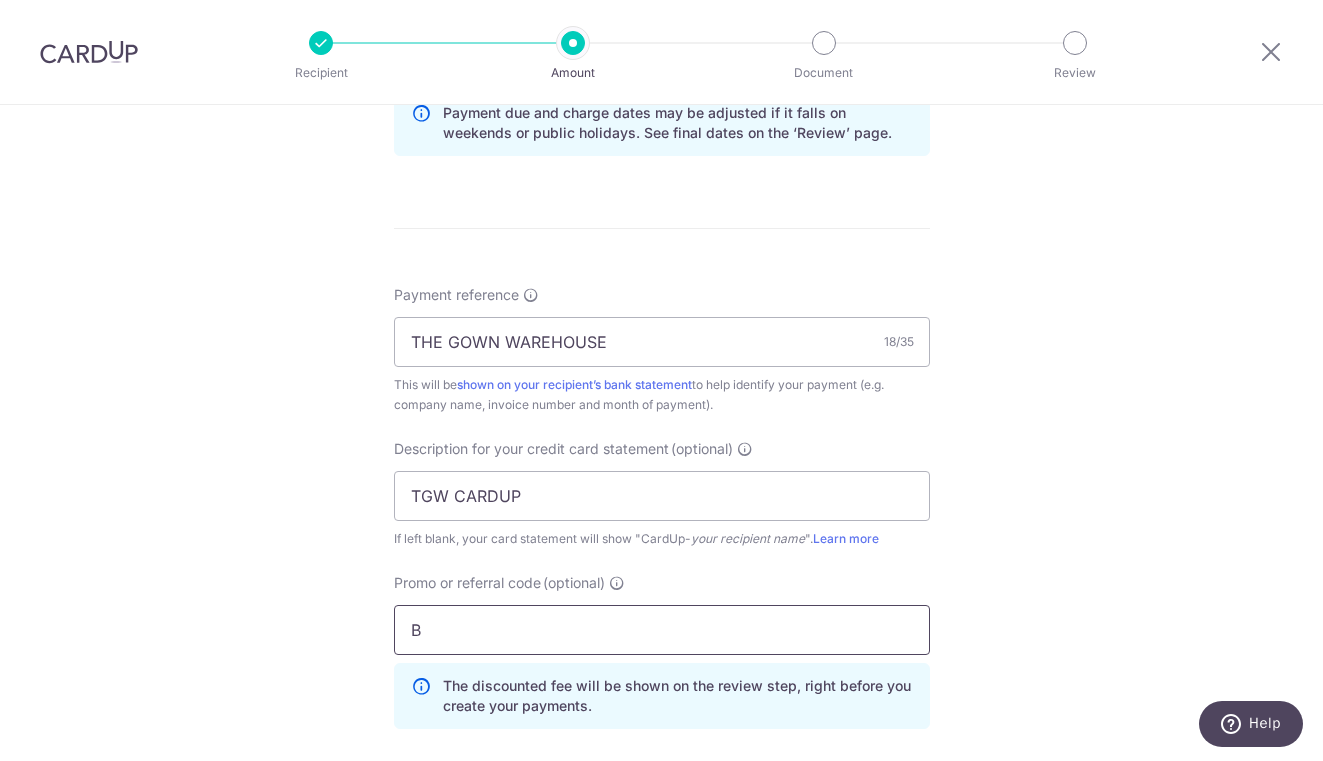 type on "BOFF185" 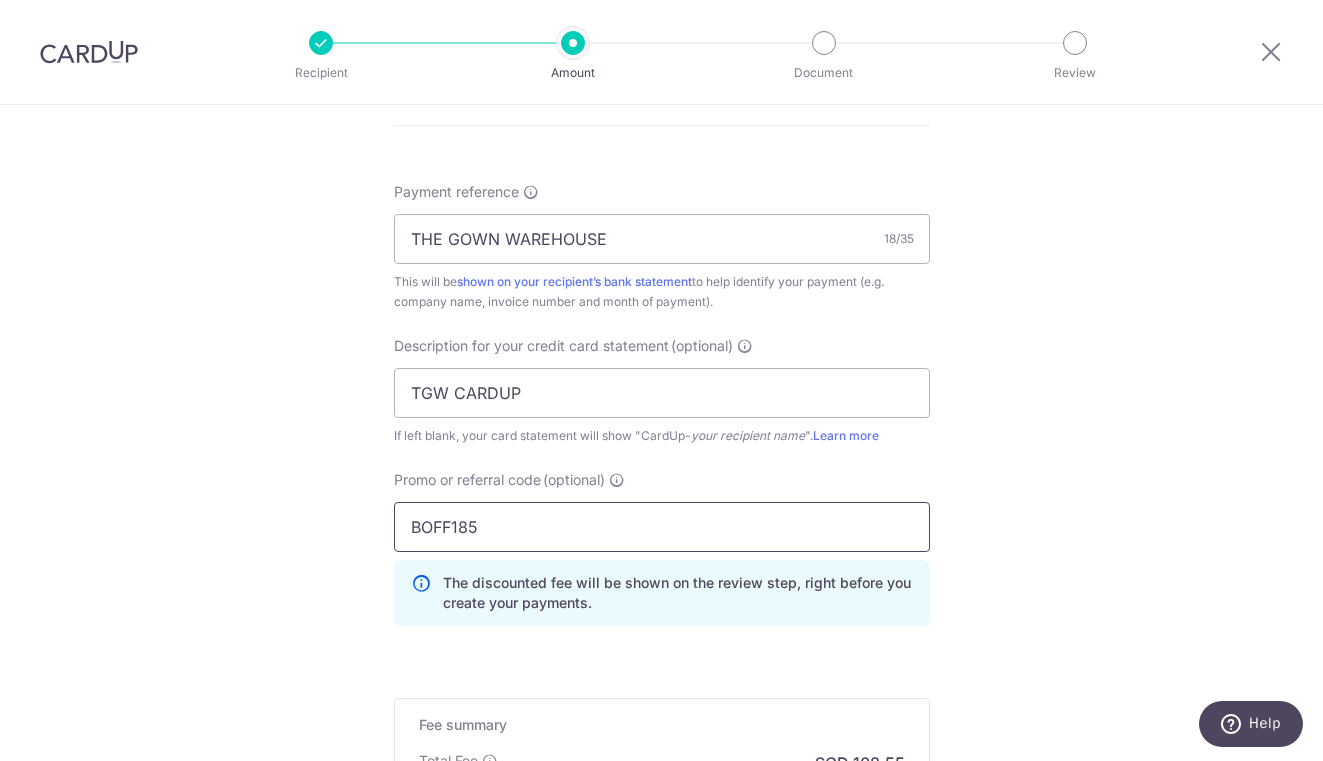 scroll, scrollTop: 1403, scrollLeft: 0, axis: vertical 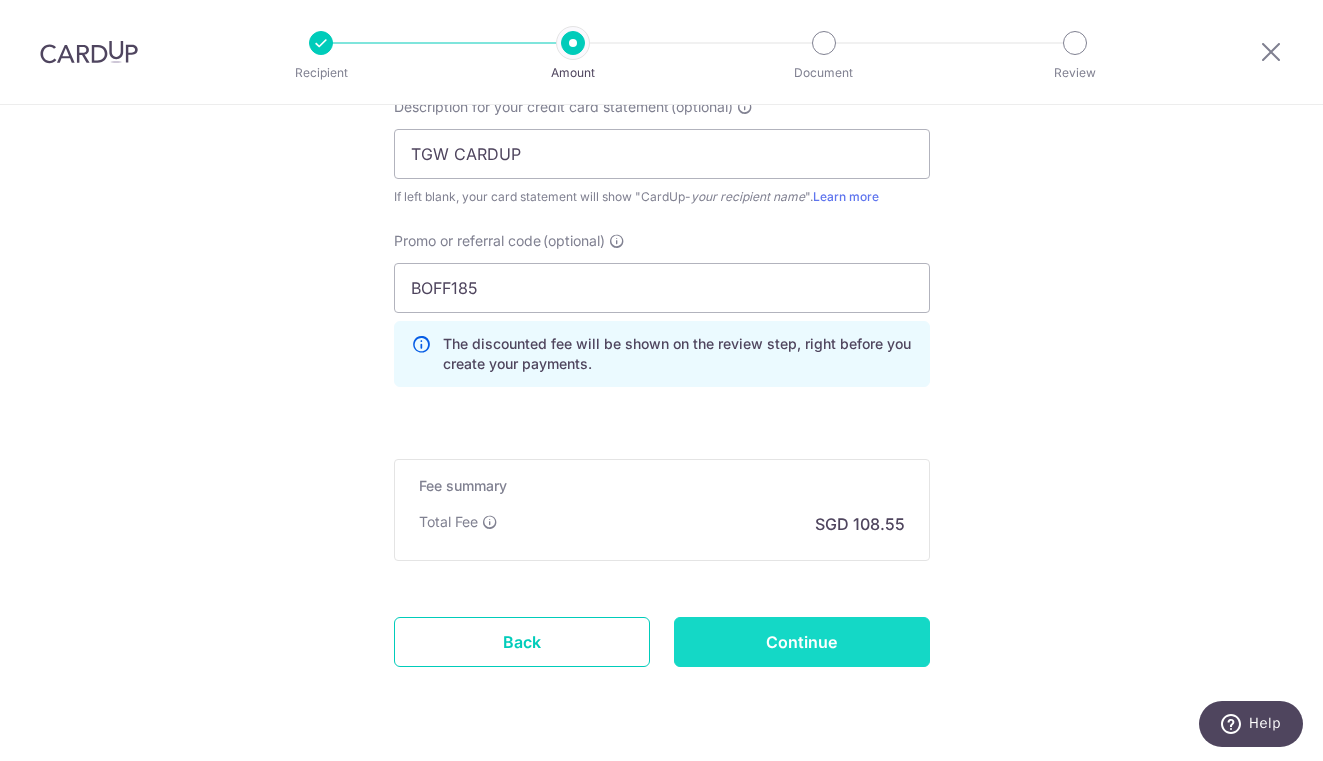 click on "Continue" at bounding box center [802, 642] 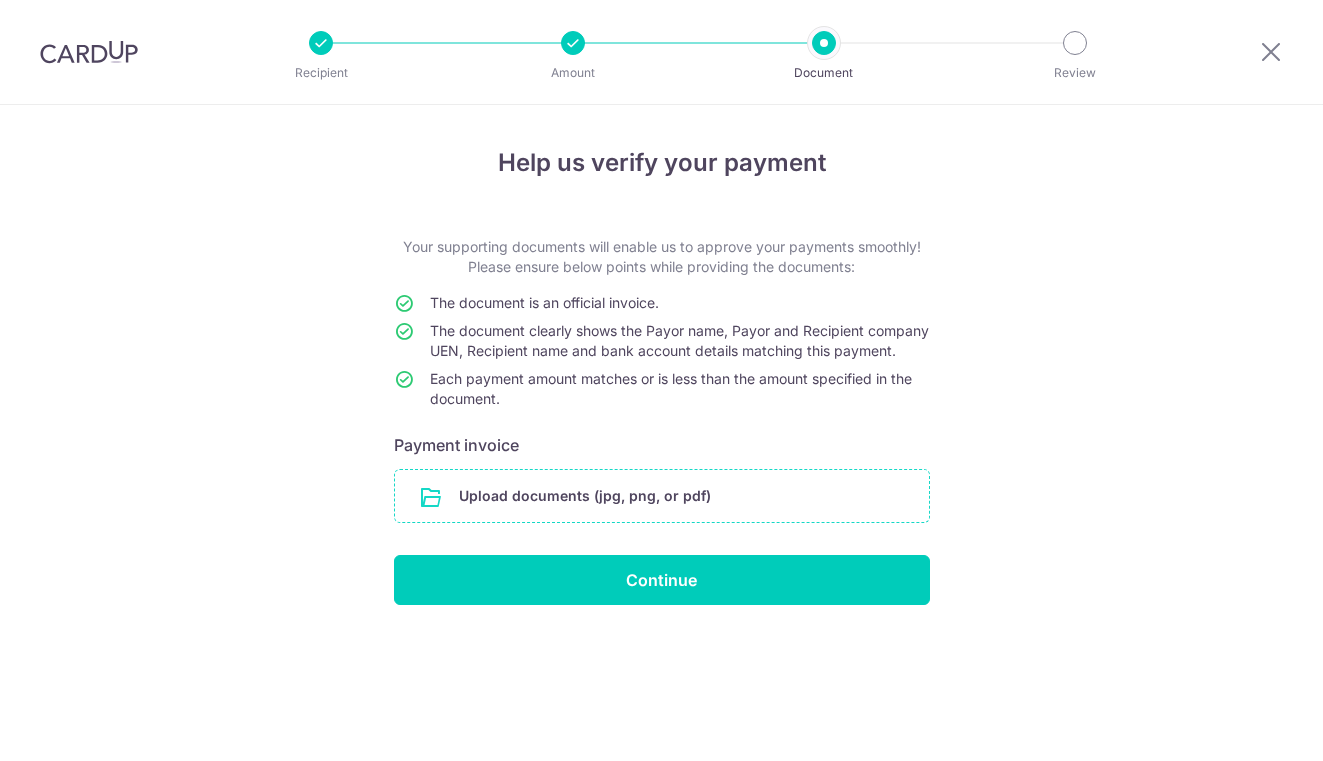 scroll, scrollTop: 0, scrollLeft: 0, axis: both 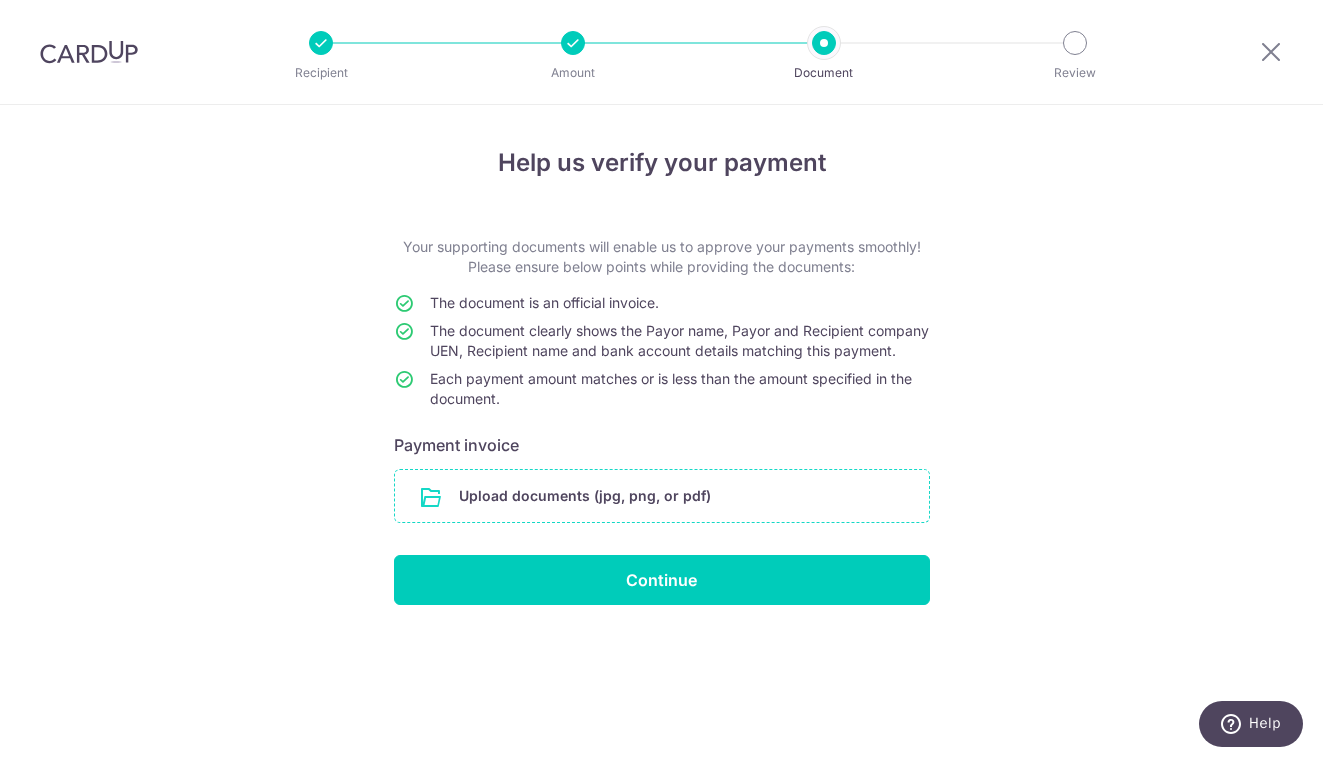 click at bounding box center [662, 496] 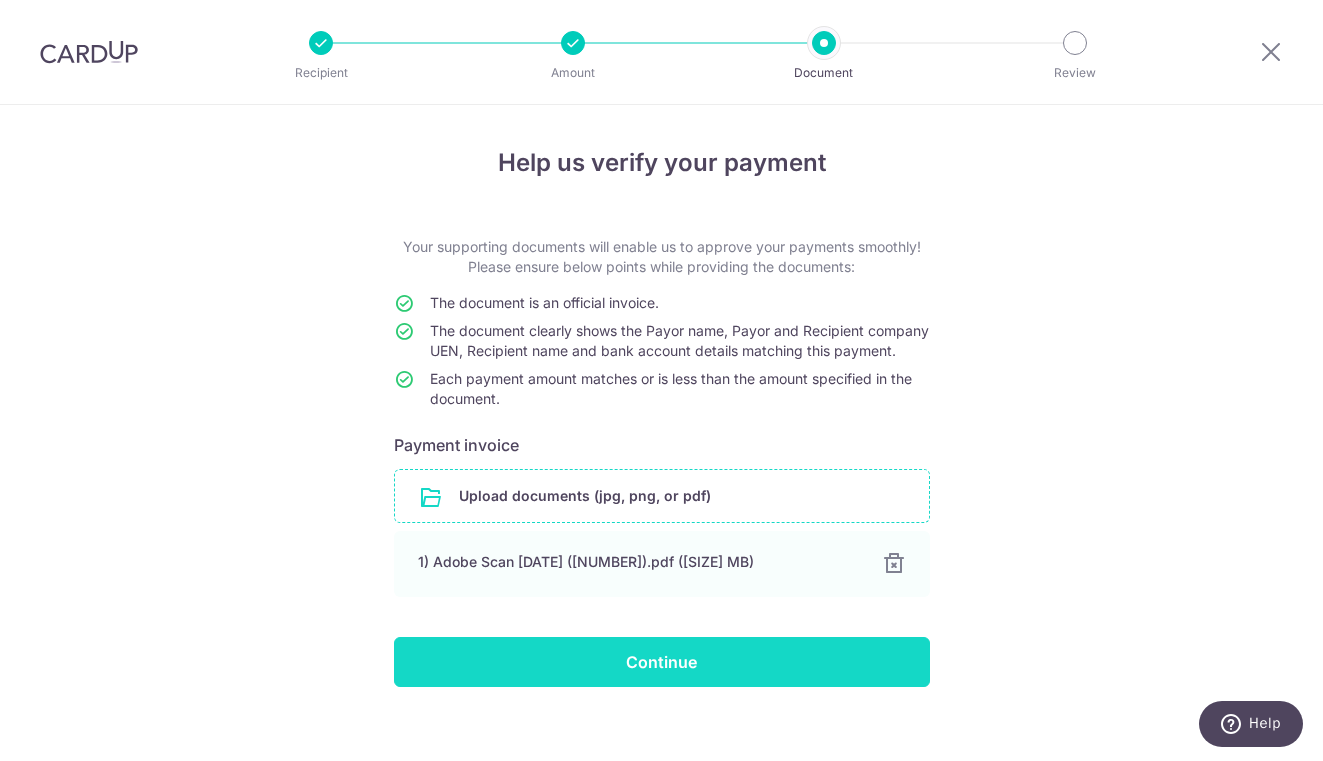 click on "Continue" at bounding box center (662, 662) 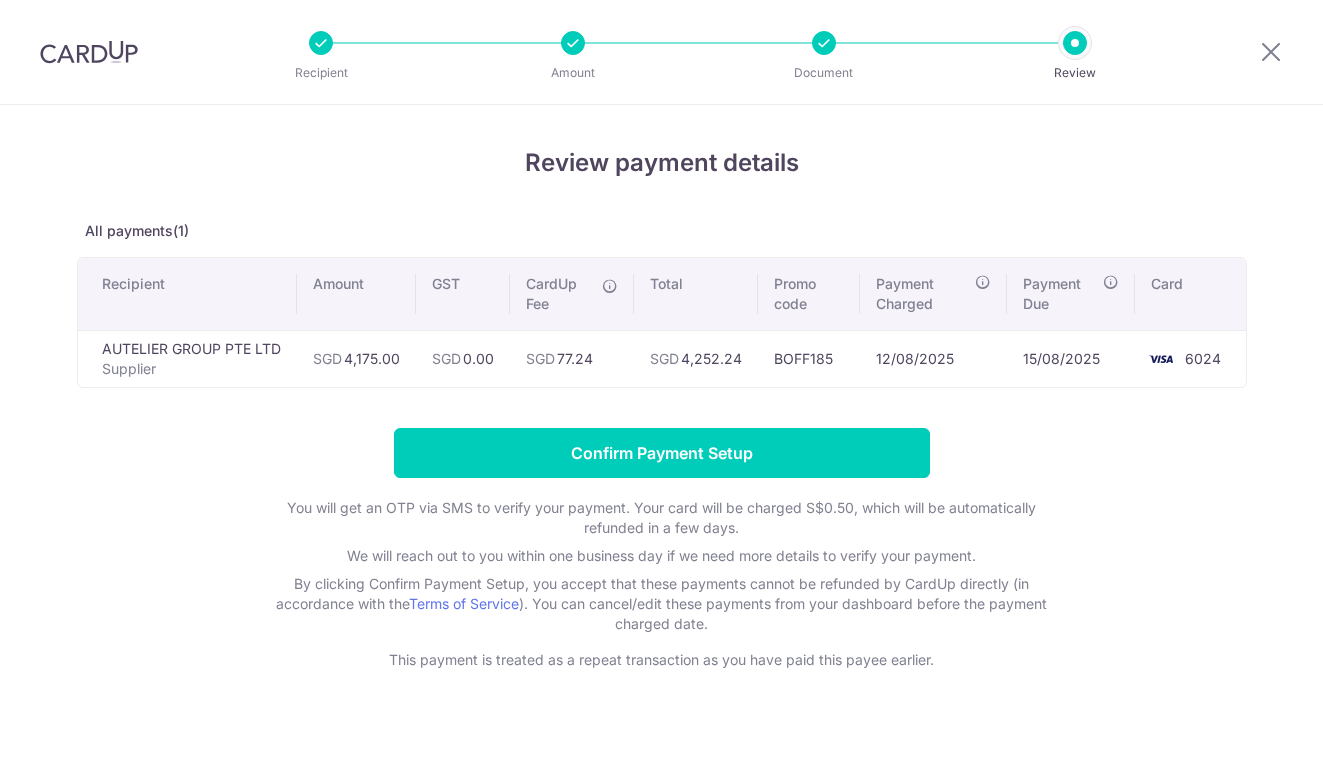 scroll, scrollTop: 0, scrollLeft: 0, axis: both 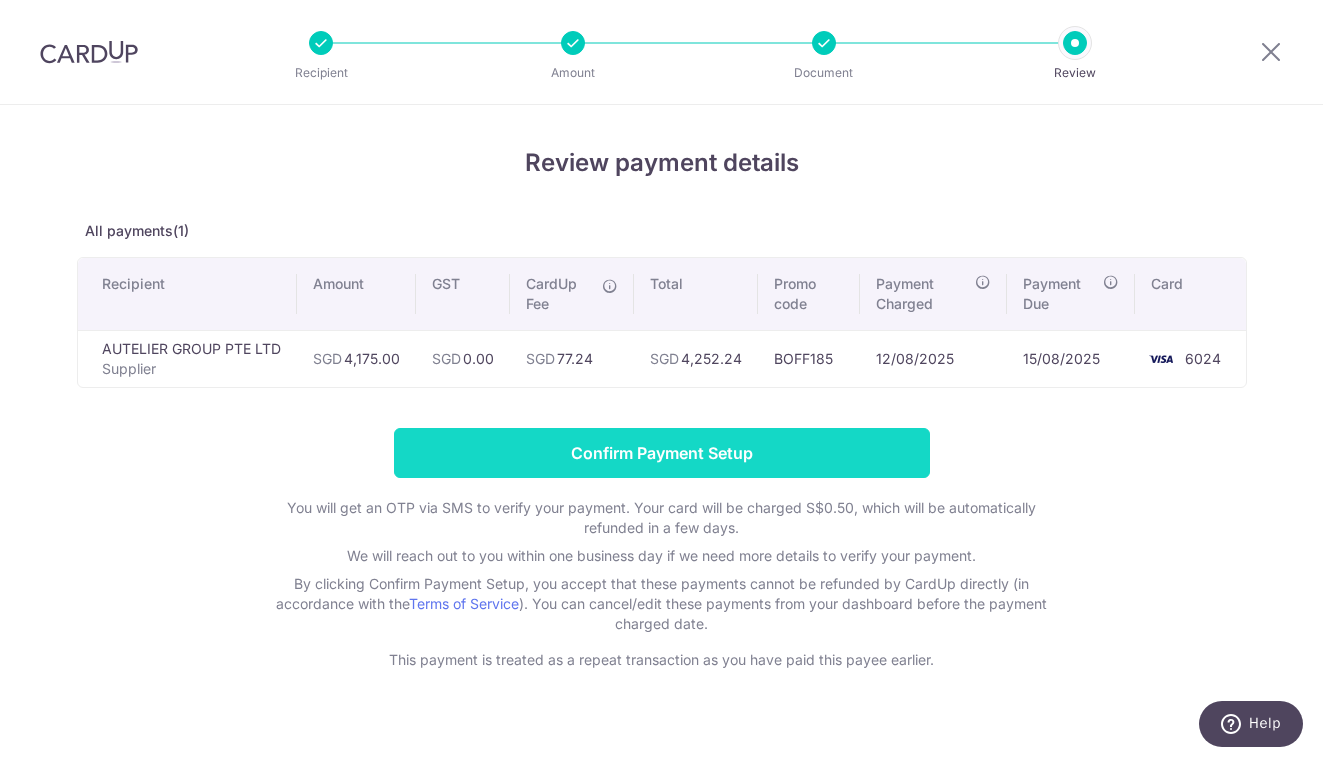 click on "Confirm Payment Setup" at bounding box center [662, 453] 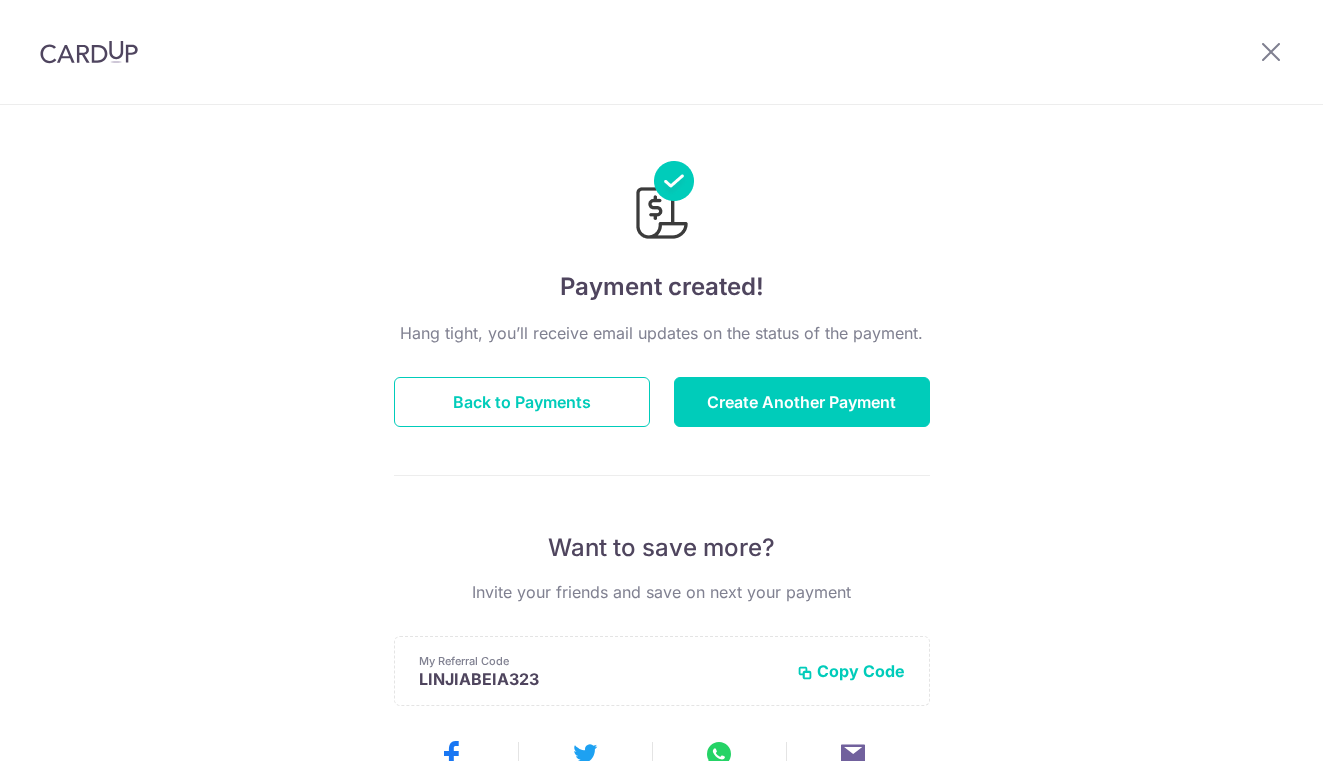 scroll, scrollTop: 0, scrollLeft: 0, axis: both 